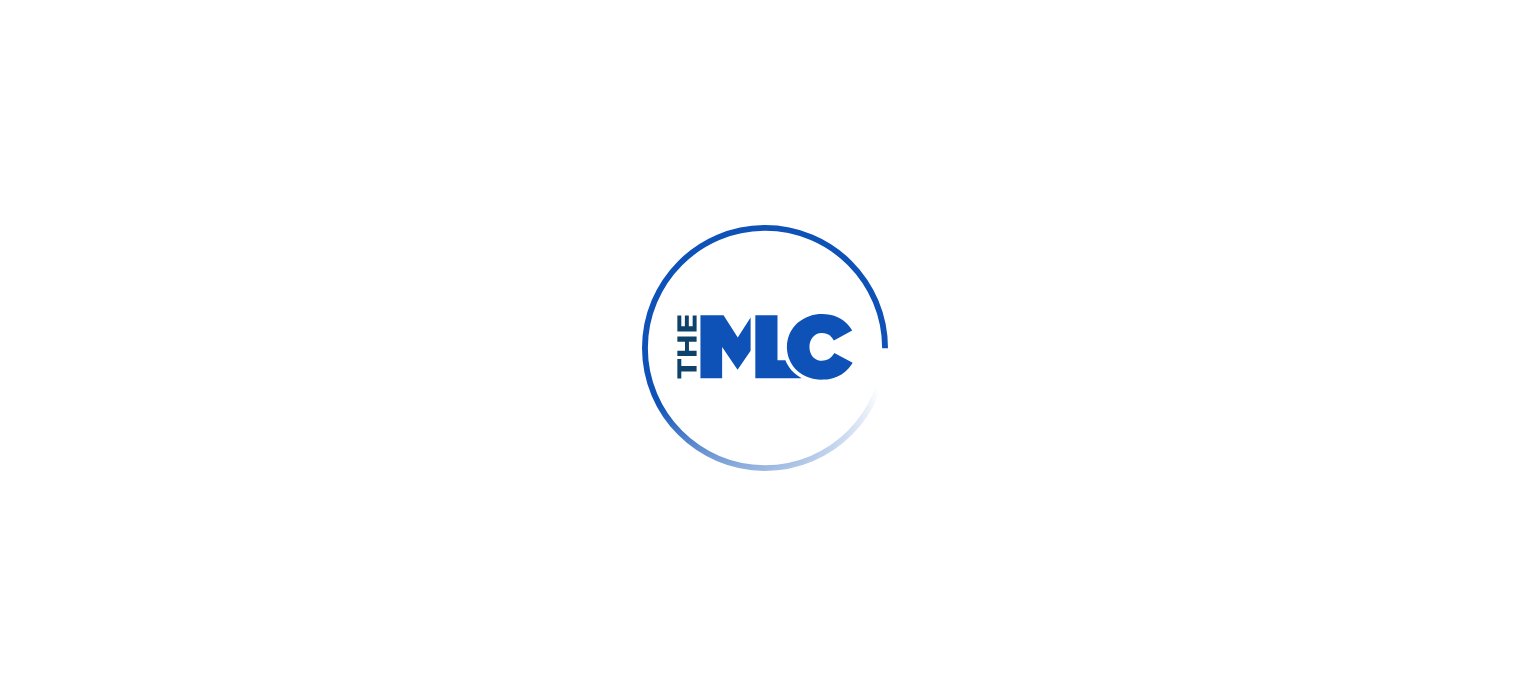 scroll, scrollTop: 0, scrollLeft: 0, axis: both 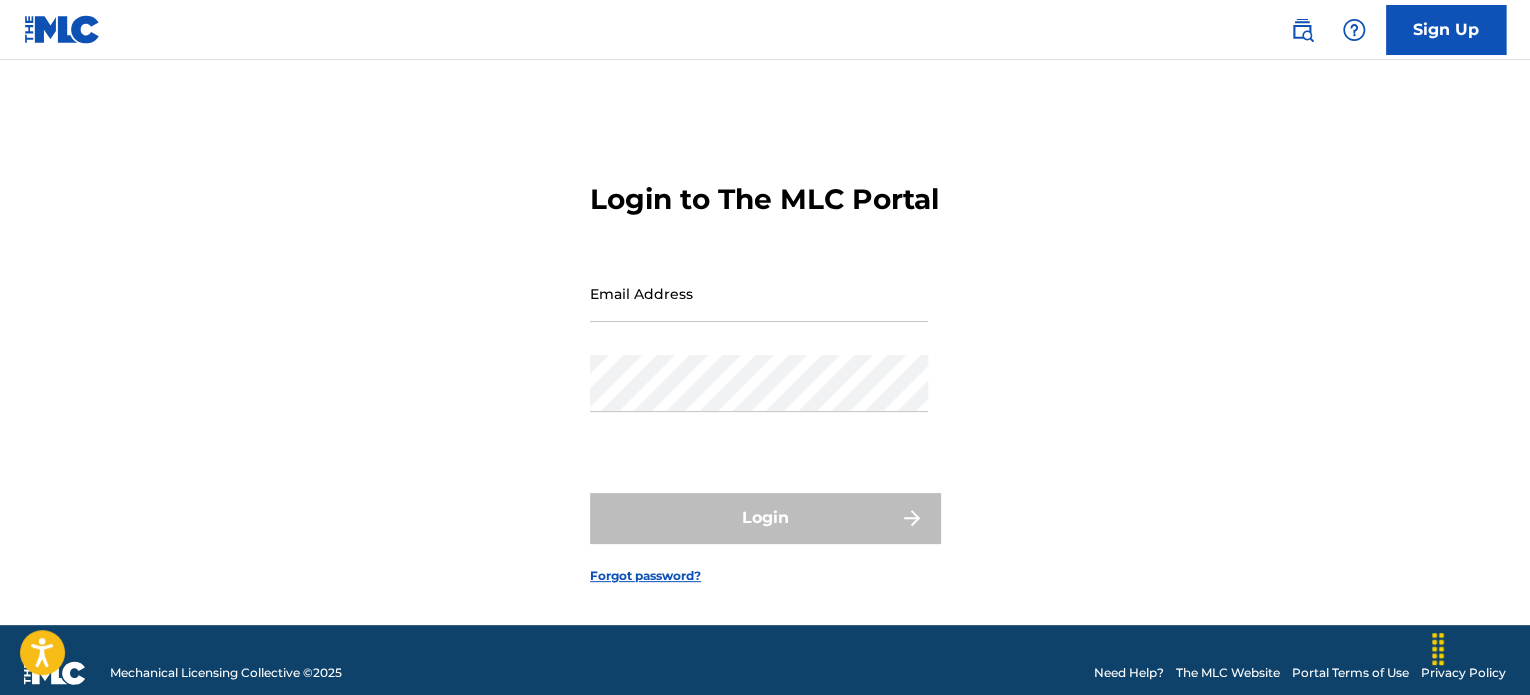 type on "[EMAIL]" 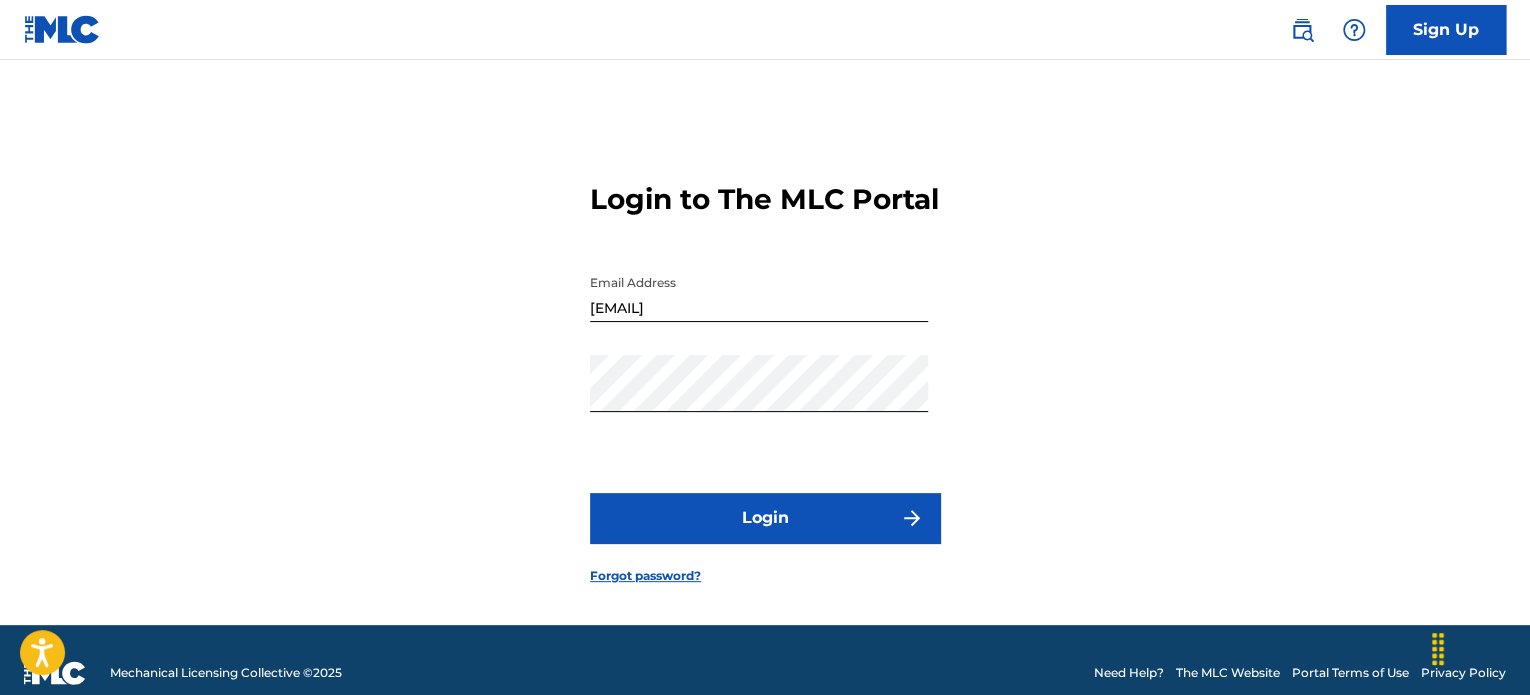 click on "Login" at bounding box center [765, 518] 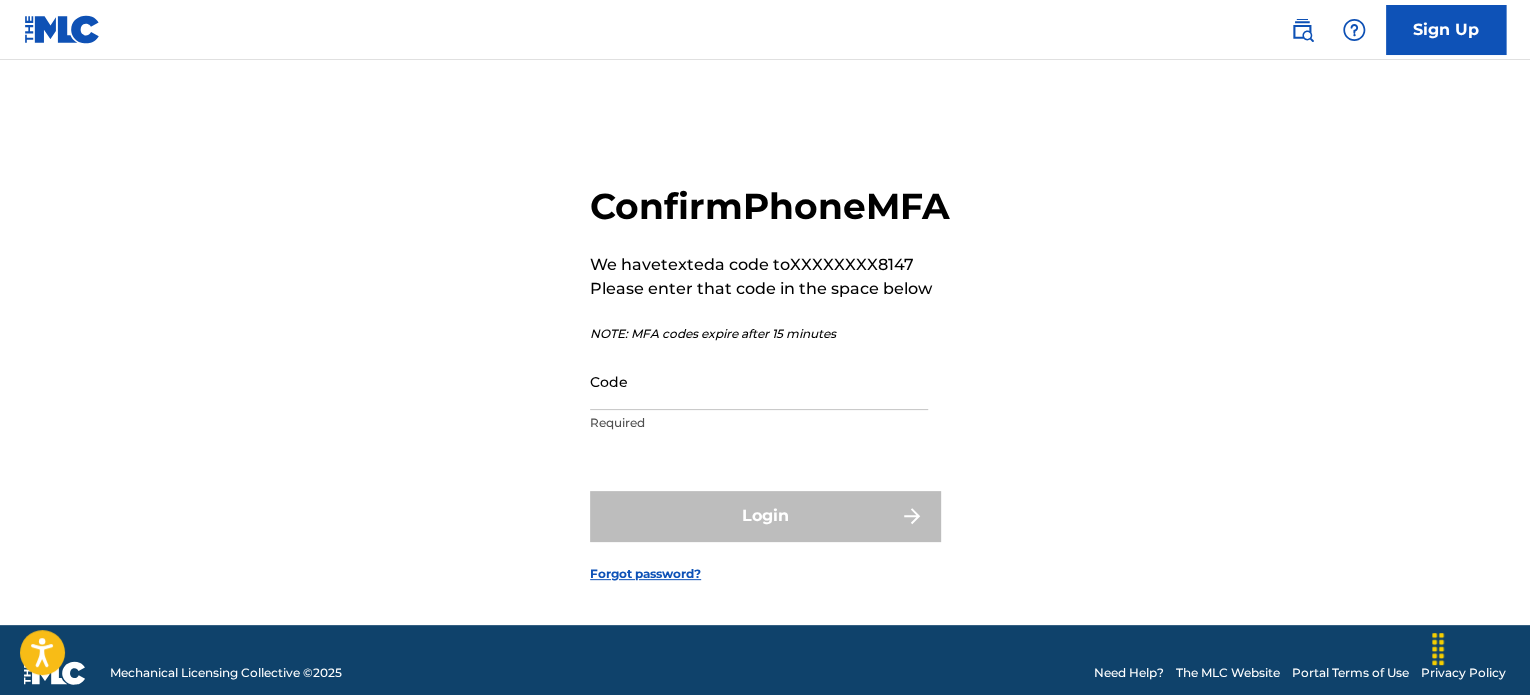 click on "Login" at bounding box center (765, 516) 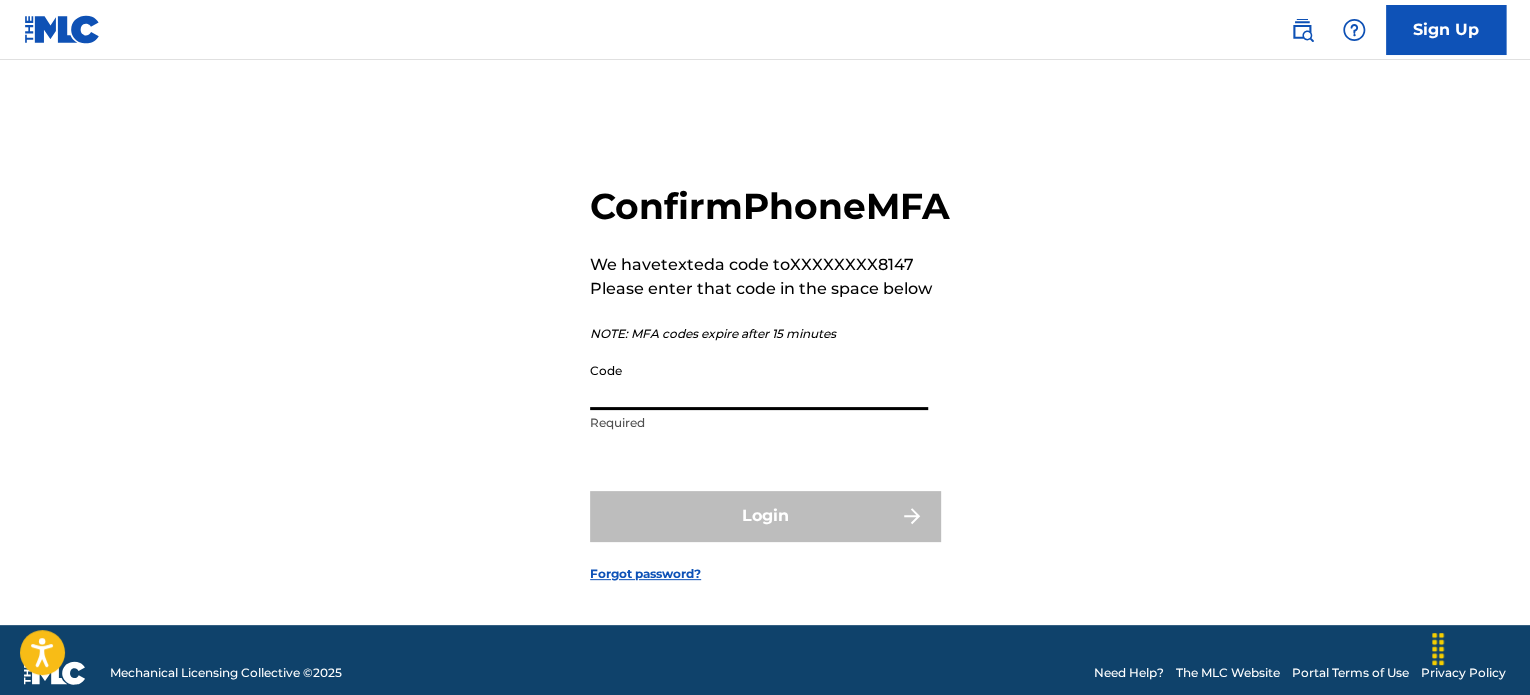 click on "Code" at bounding box center (759, 381) 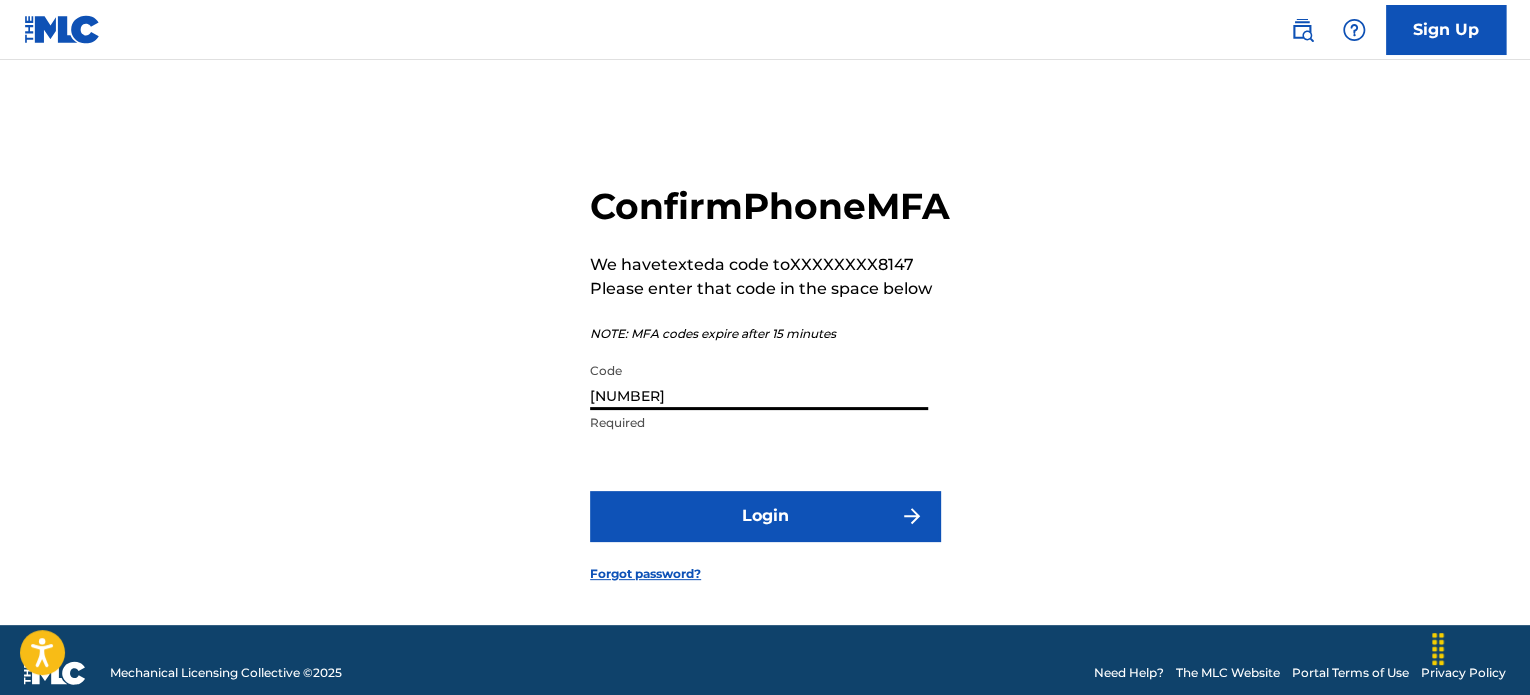 type on "[NUMBER]" 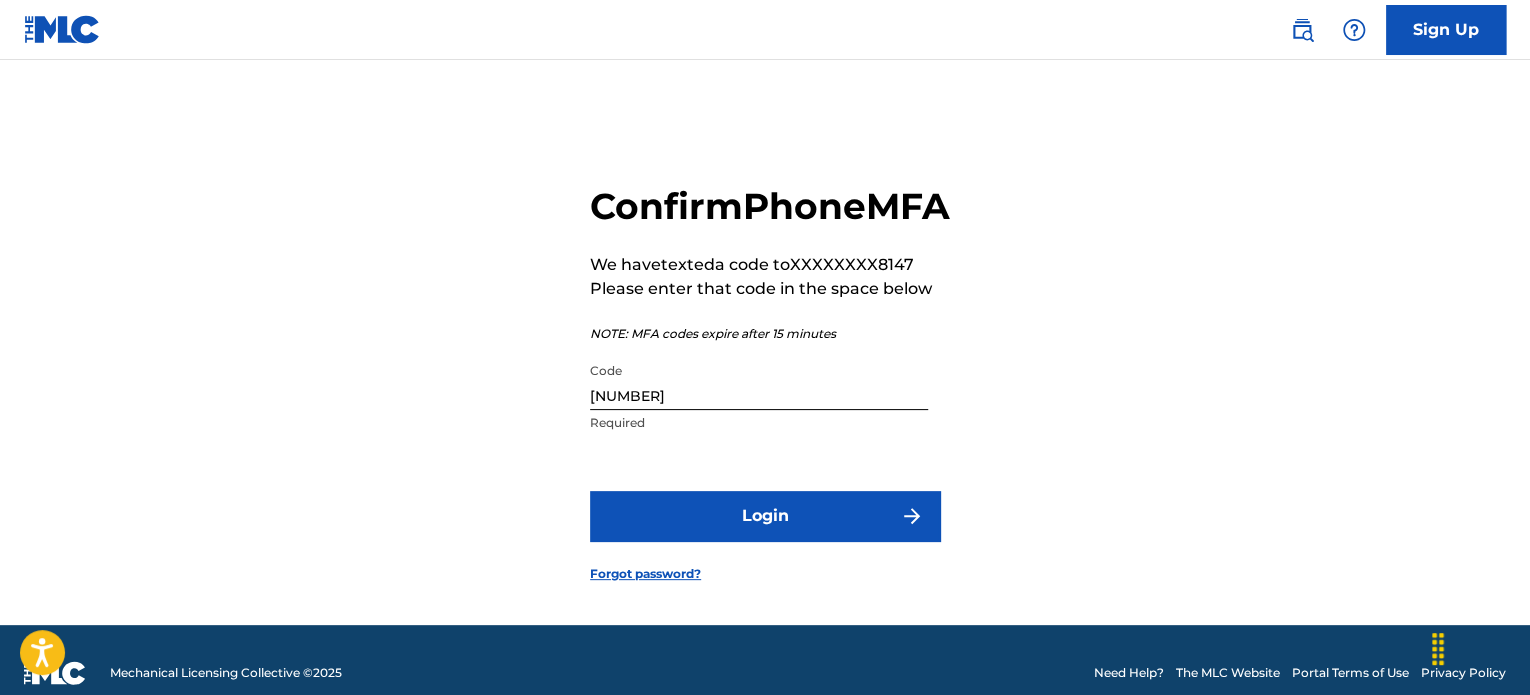 click on "Login" at bounding box center [765, 516] 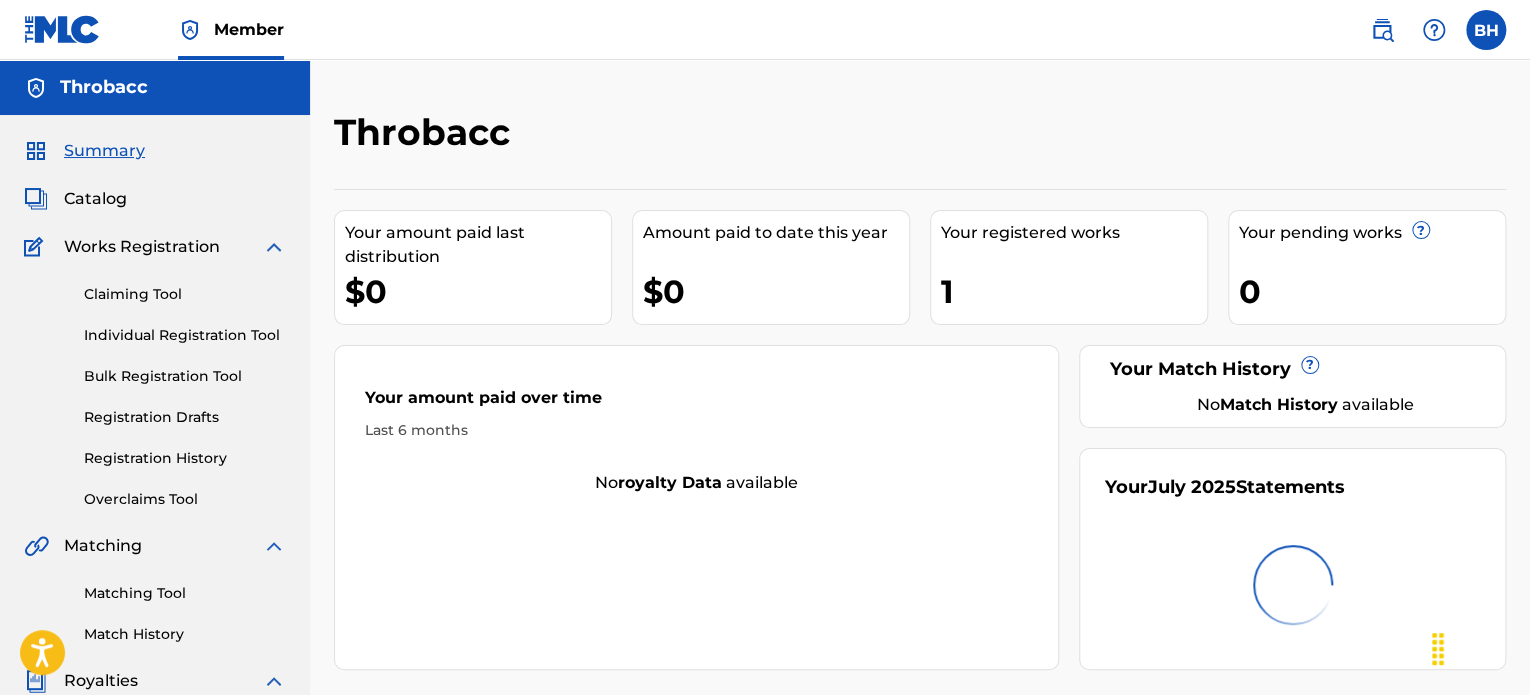 scroll, scrollTop: 0, scrollLeft: 0, axis: both 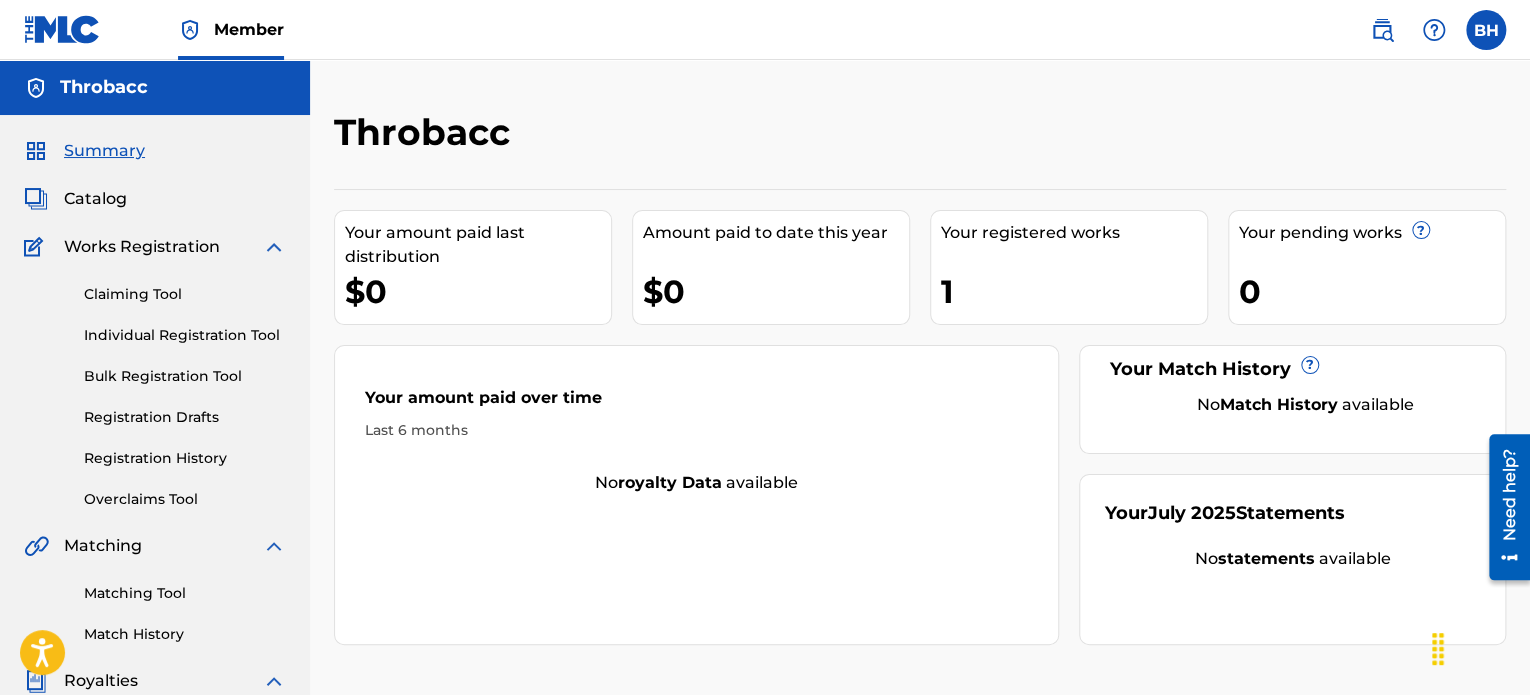 click on "1" at bounding box center [1074, 291] 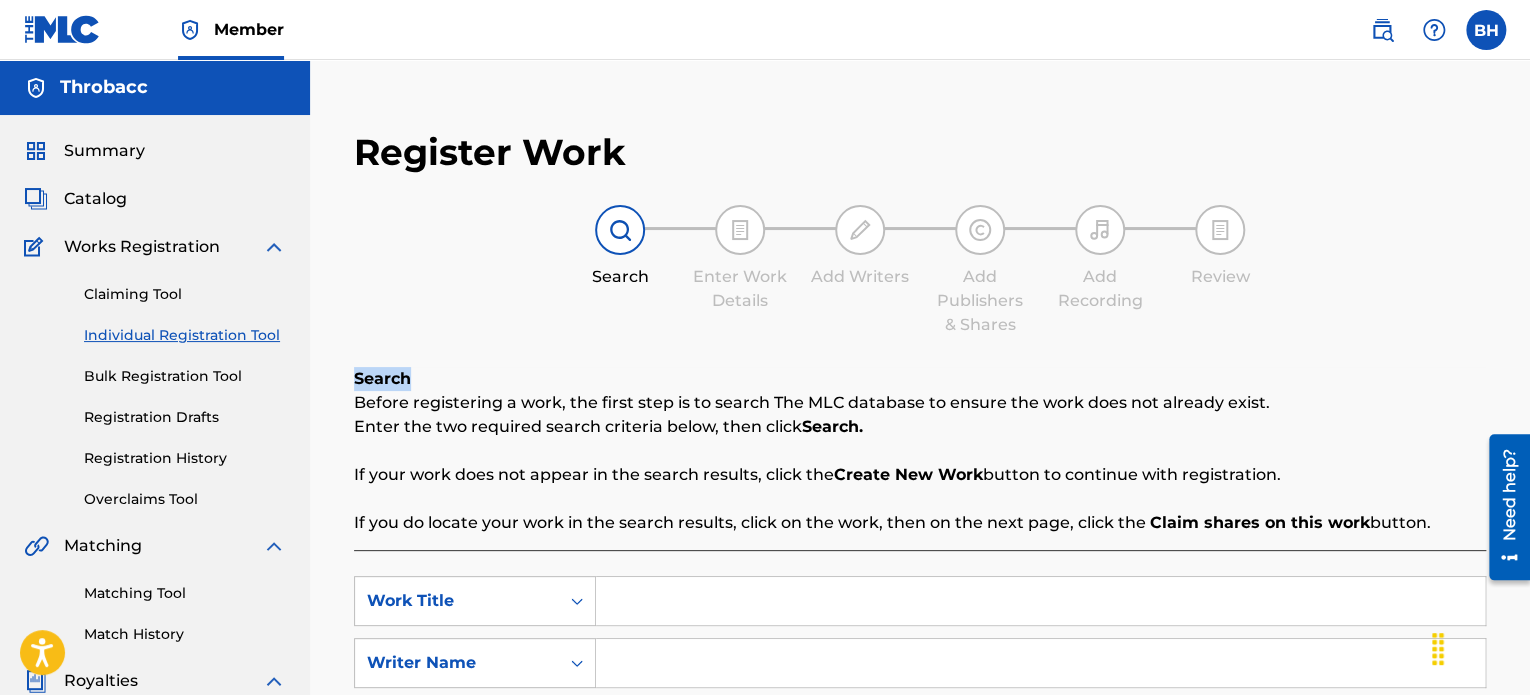 drag, startPoint x: 1528, startPoint y: 327, endPoint x: 1535, endPoint y: 383, distance: 56.435802 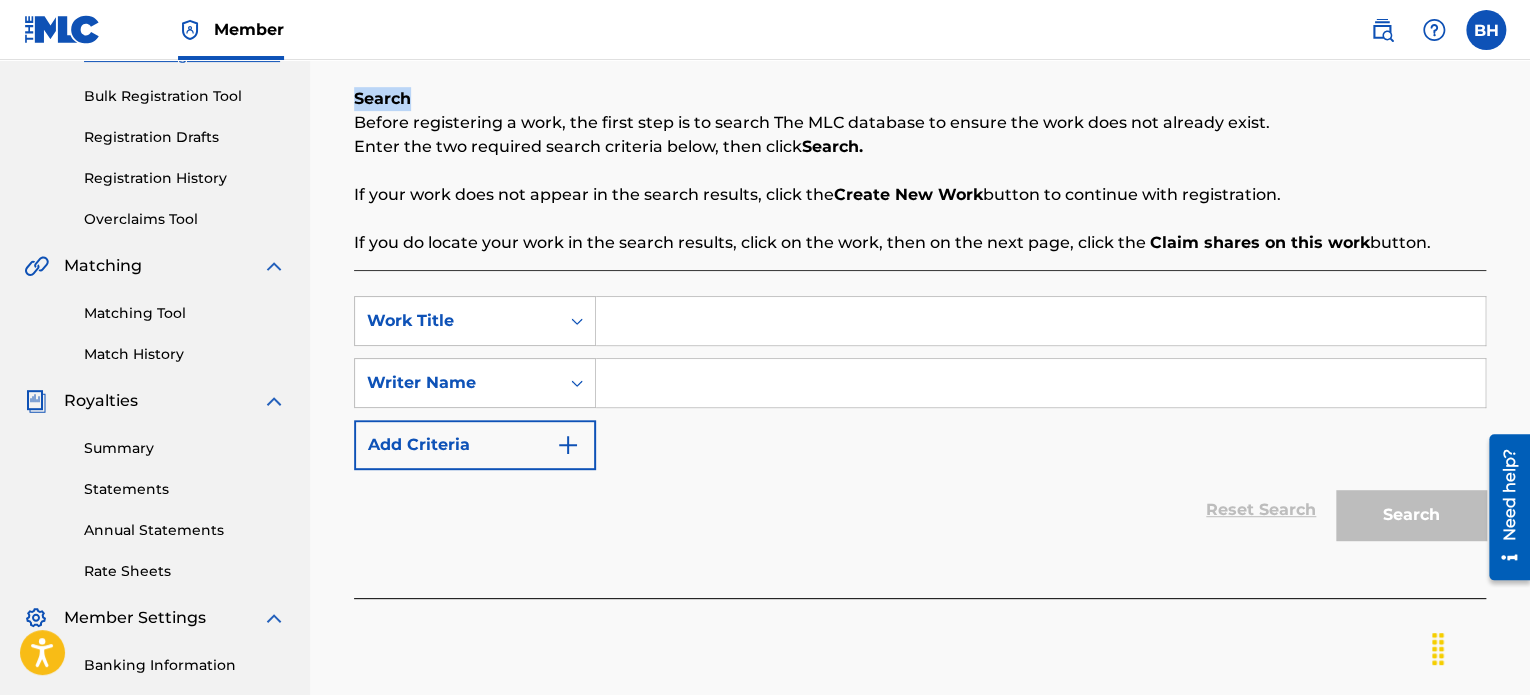 scroll, scrollTop: 282, scrollLeft: 0, axis: vertical 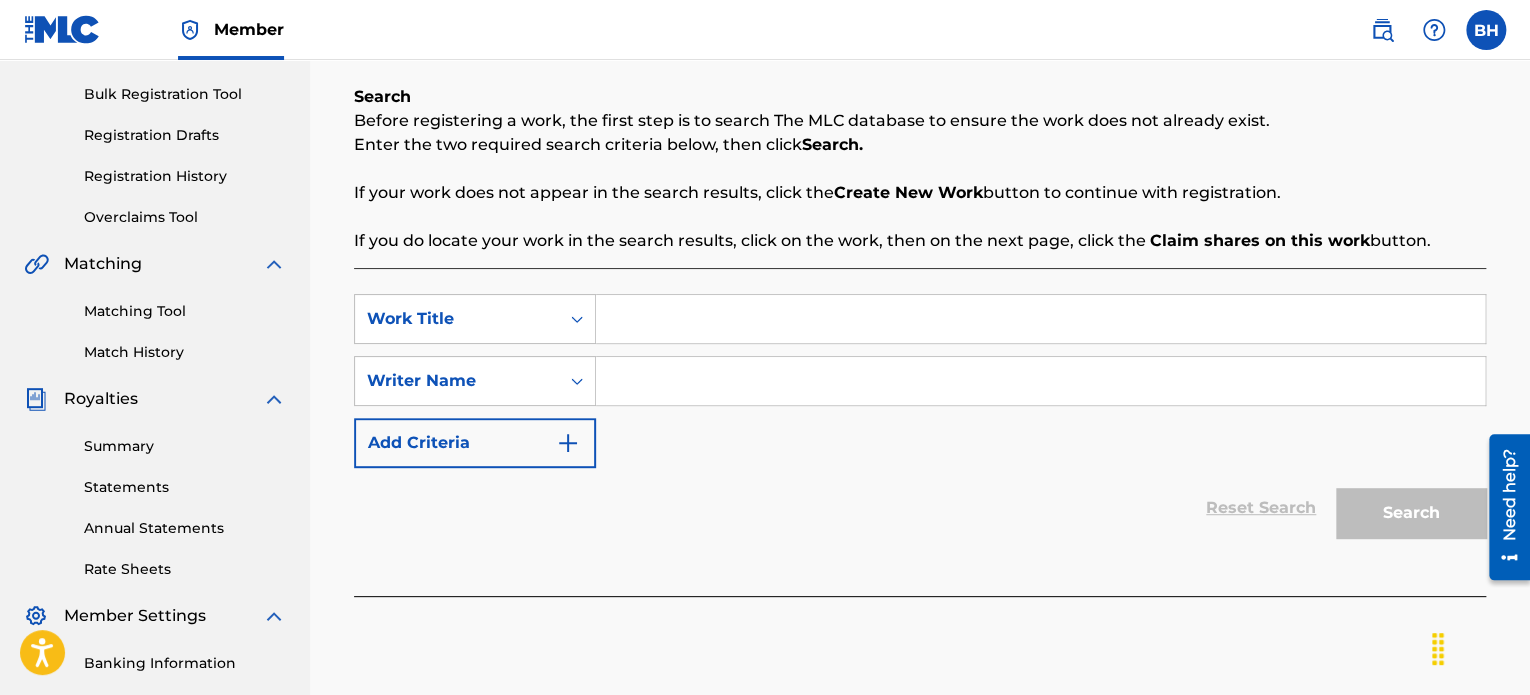 click at bounding box center (1040, 319) 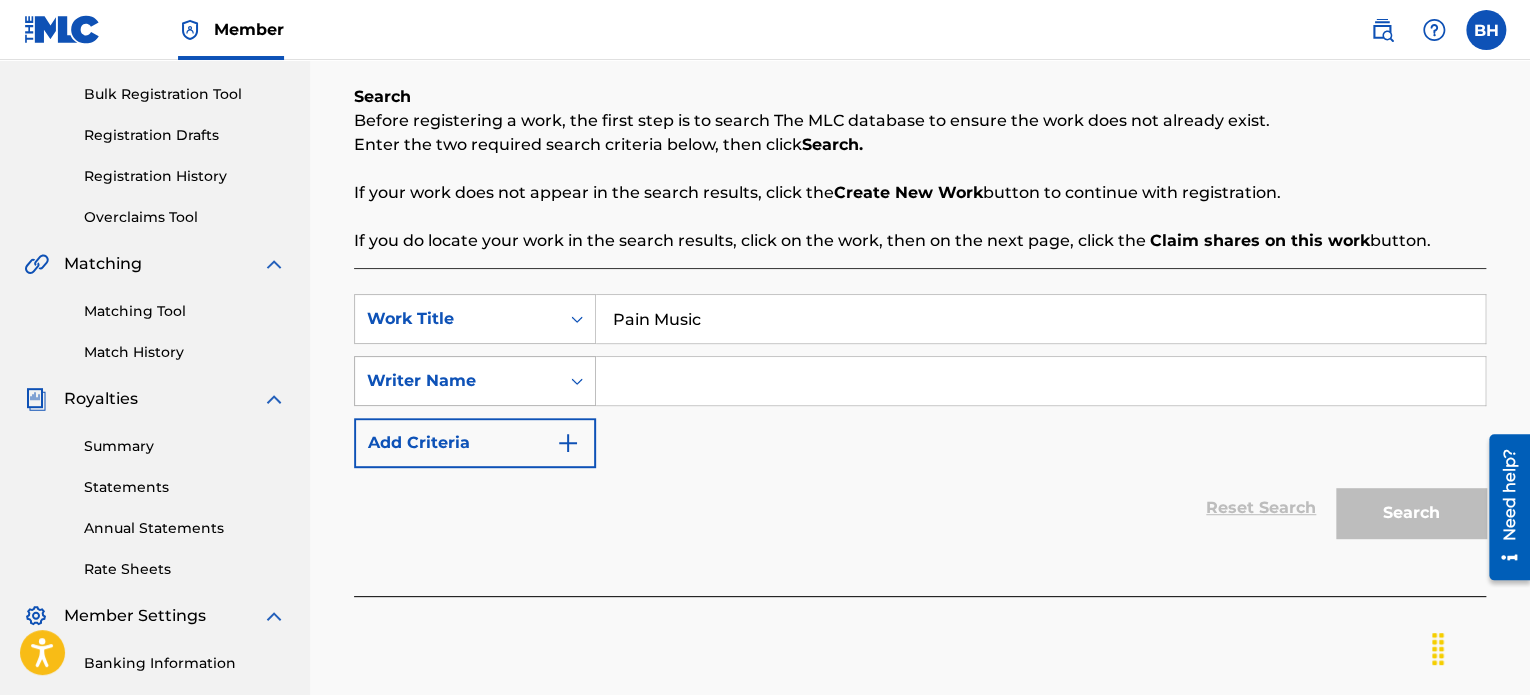 type on "Pain Music" 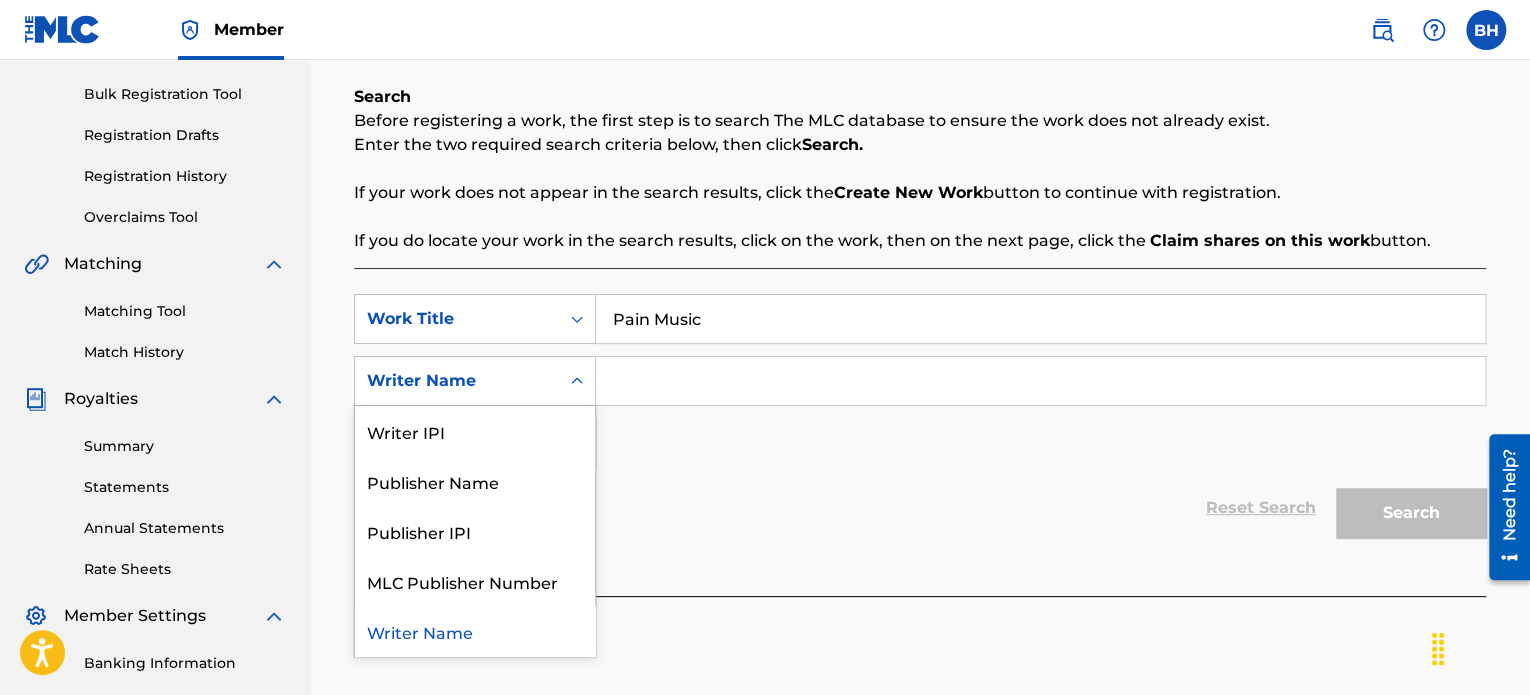 click on "Writer Name" at bounding box center (475, 631) 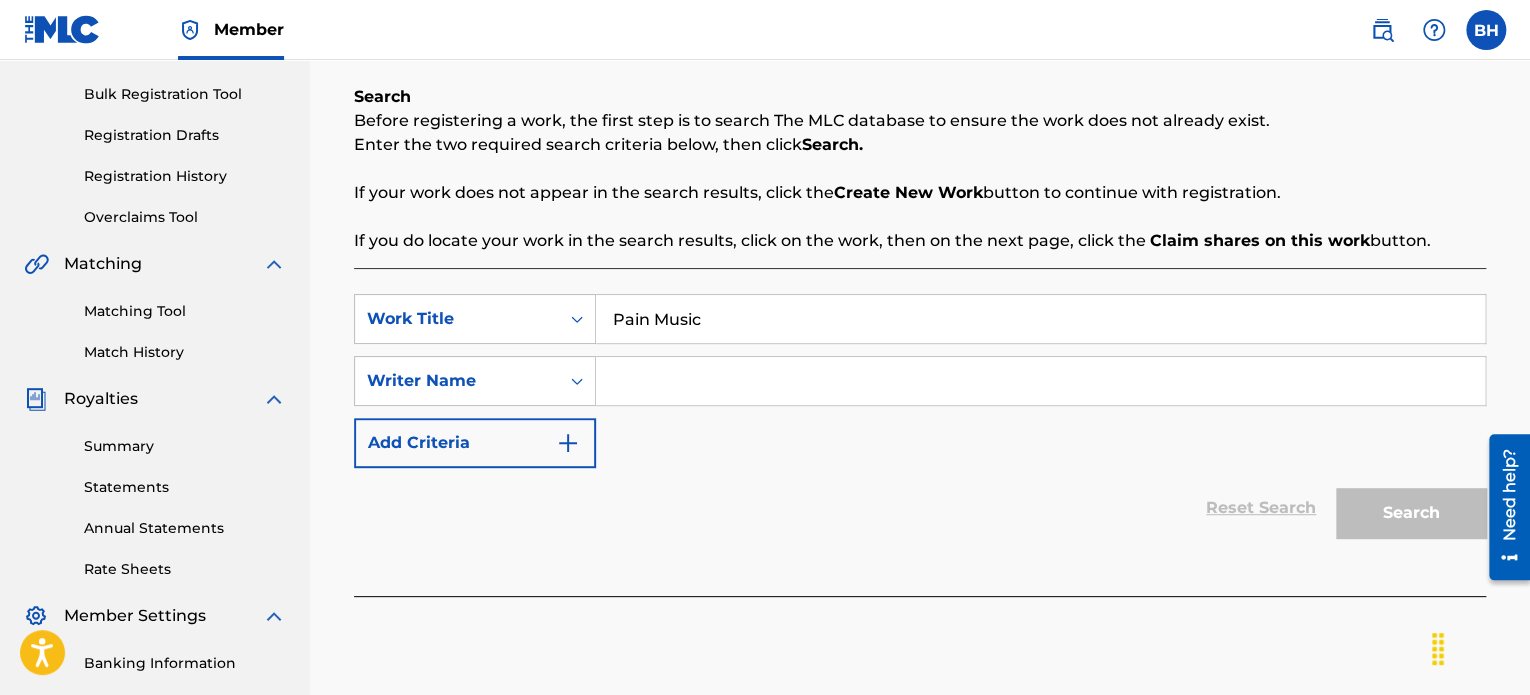 click at bounding box center (568, 443) 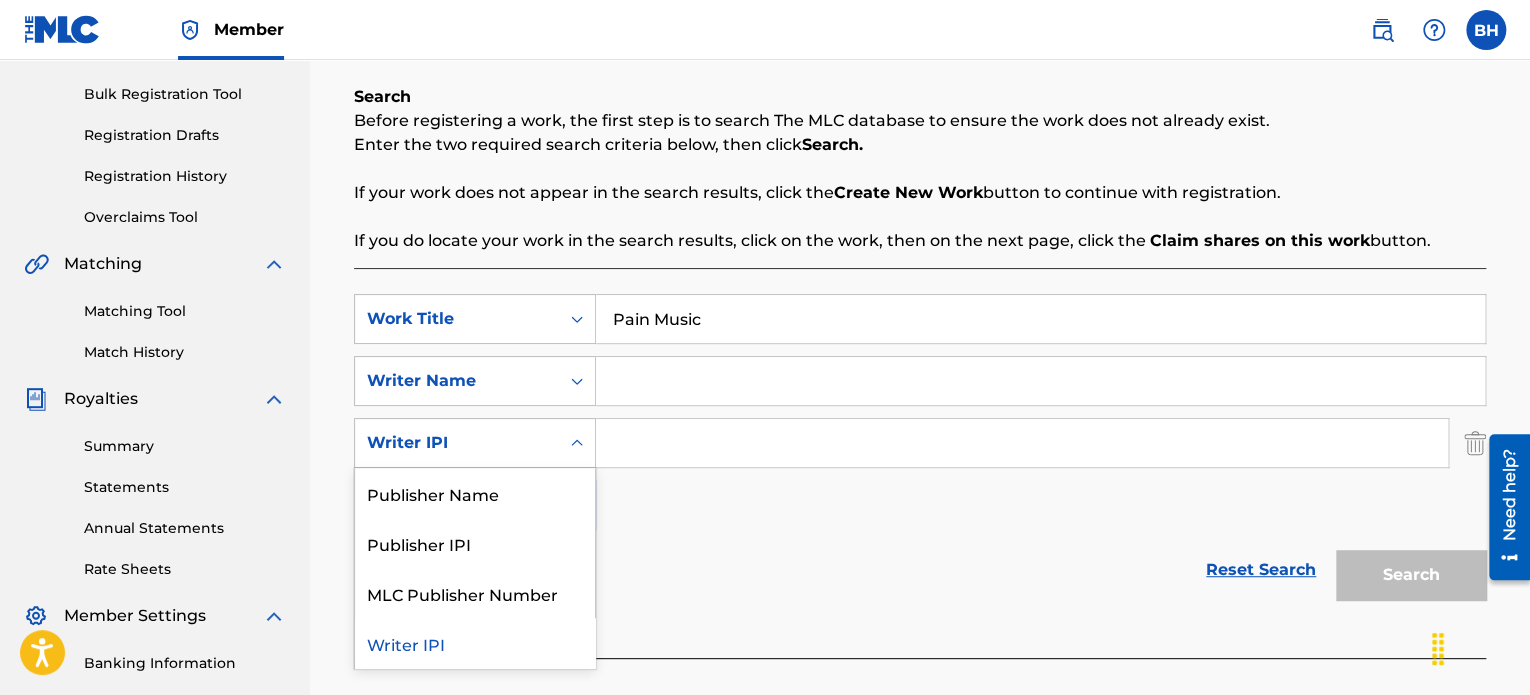 click 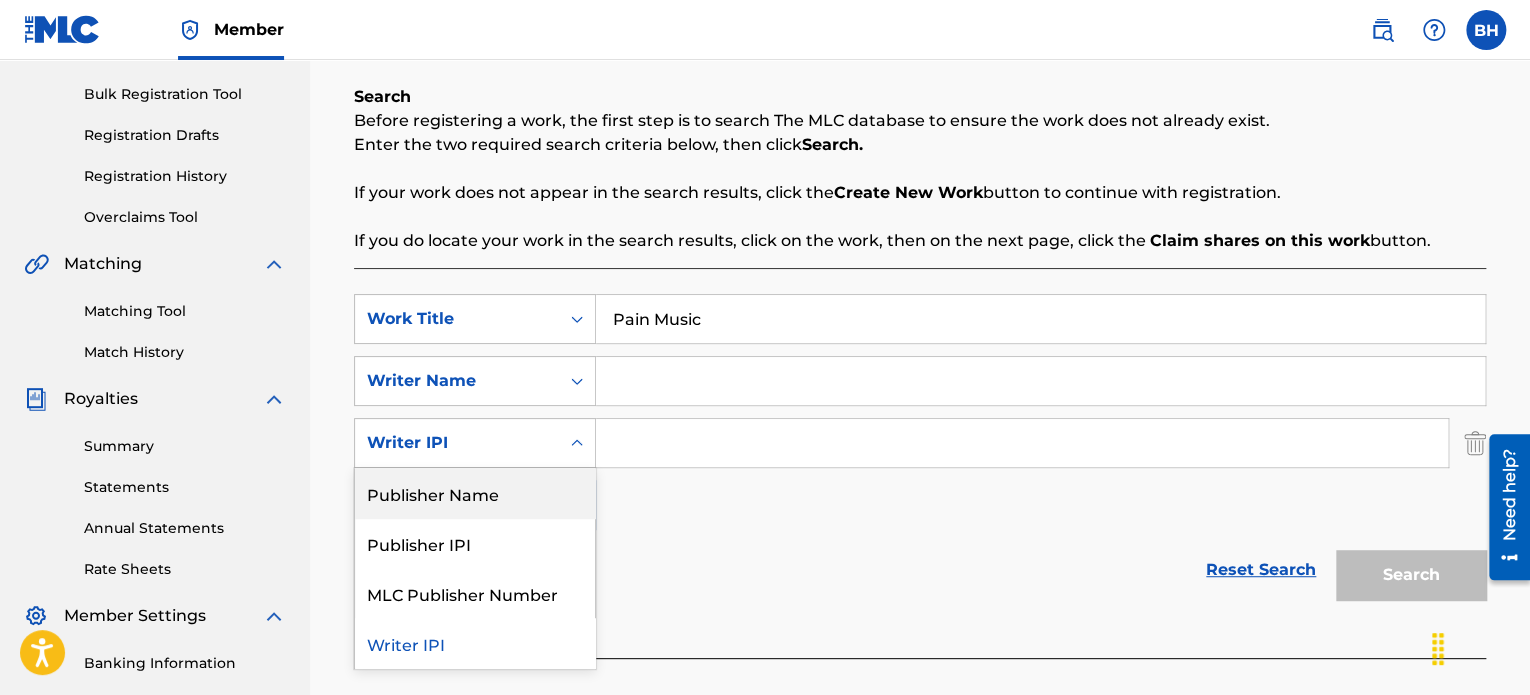 click on "Work Title Pain Music Writer Name 4 results available. Use Up and Down to choose options, press Enter to select the currently focused option, press Escape to exit the menu, press Tab to select the option and exit the menu. Writer IPI Publisher Name Publisher IPI MLC Publisher Number Writer IPI Add Criteria" at bounding box center (920, 412) 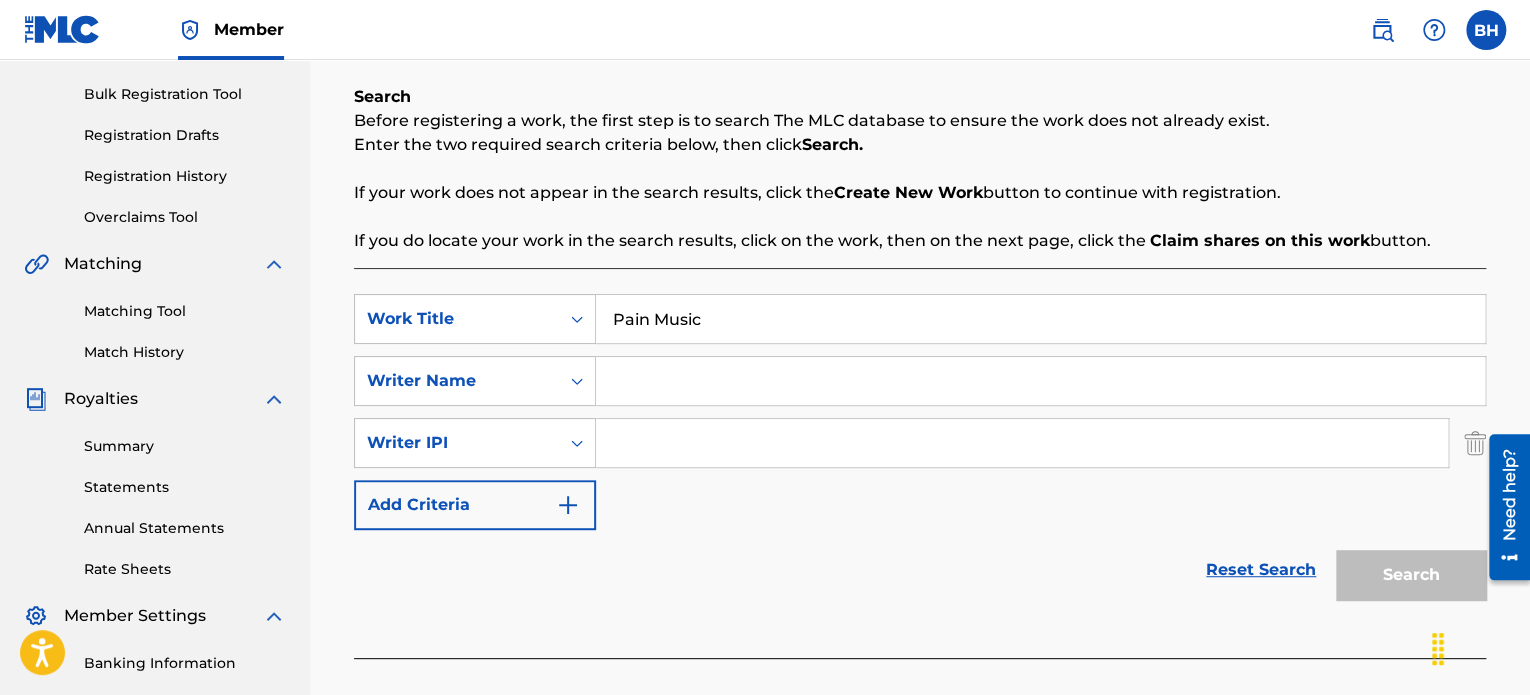click at bounding box center (1502, 506) 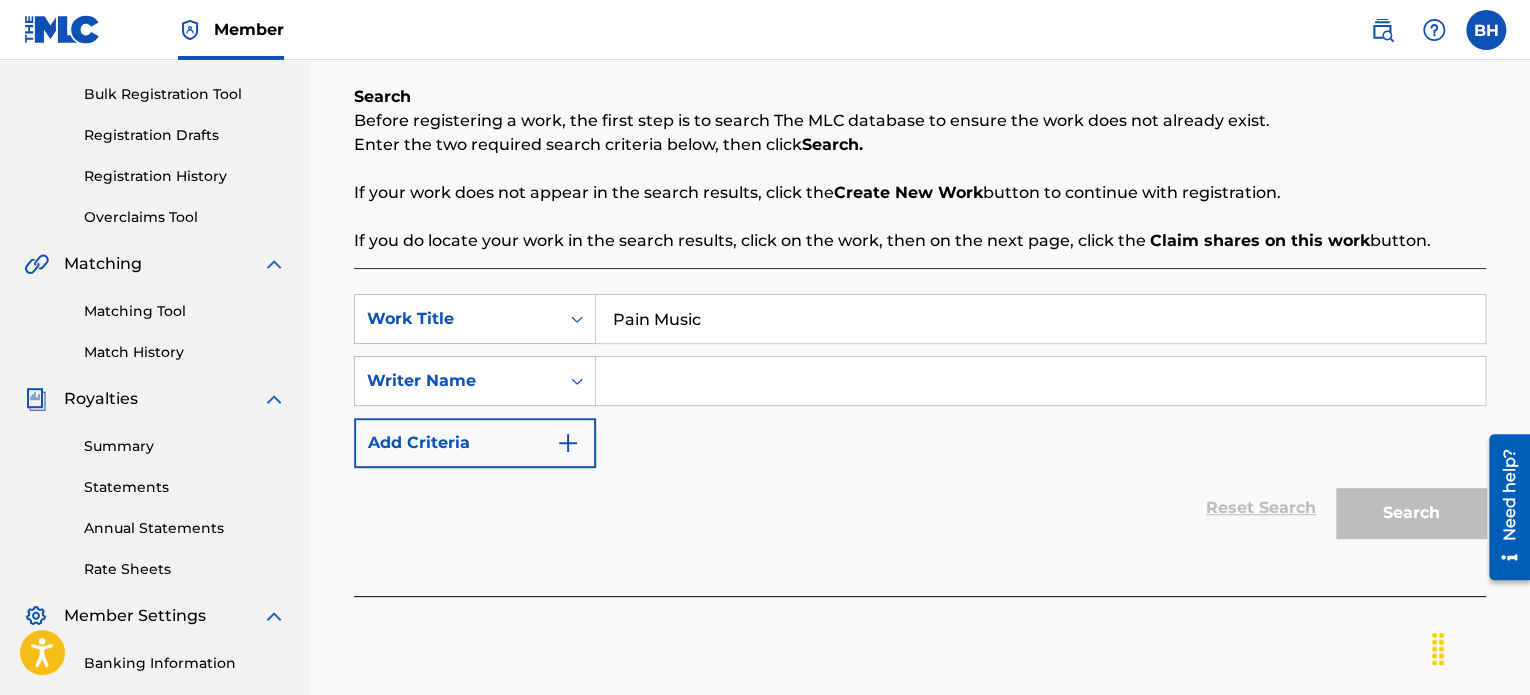 click at bounding box center (1040, 381) 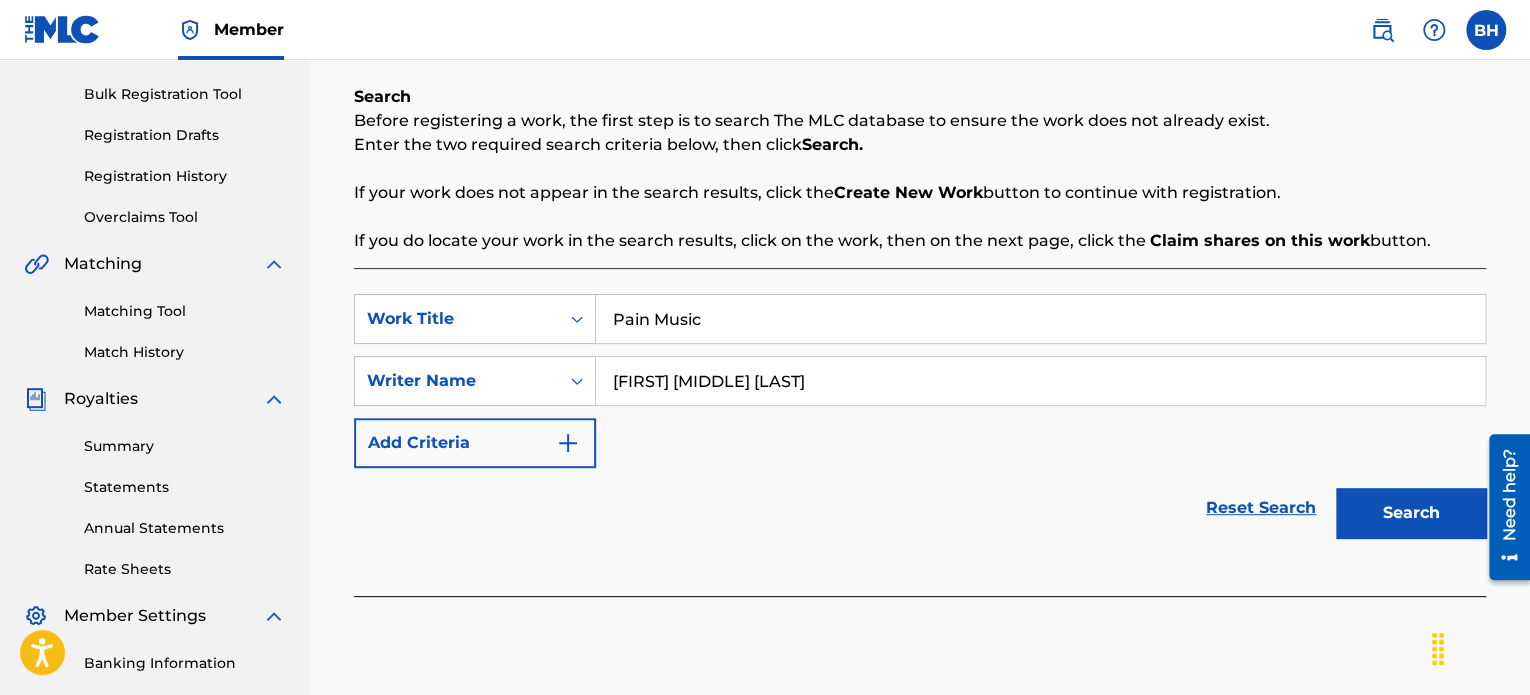 click on "[FIRST] [MIDDLE] [LAST]" at bounding box center (1040, 381) 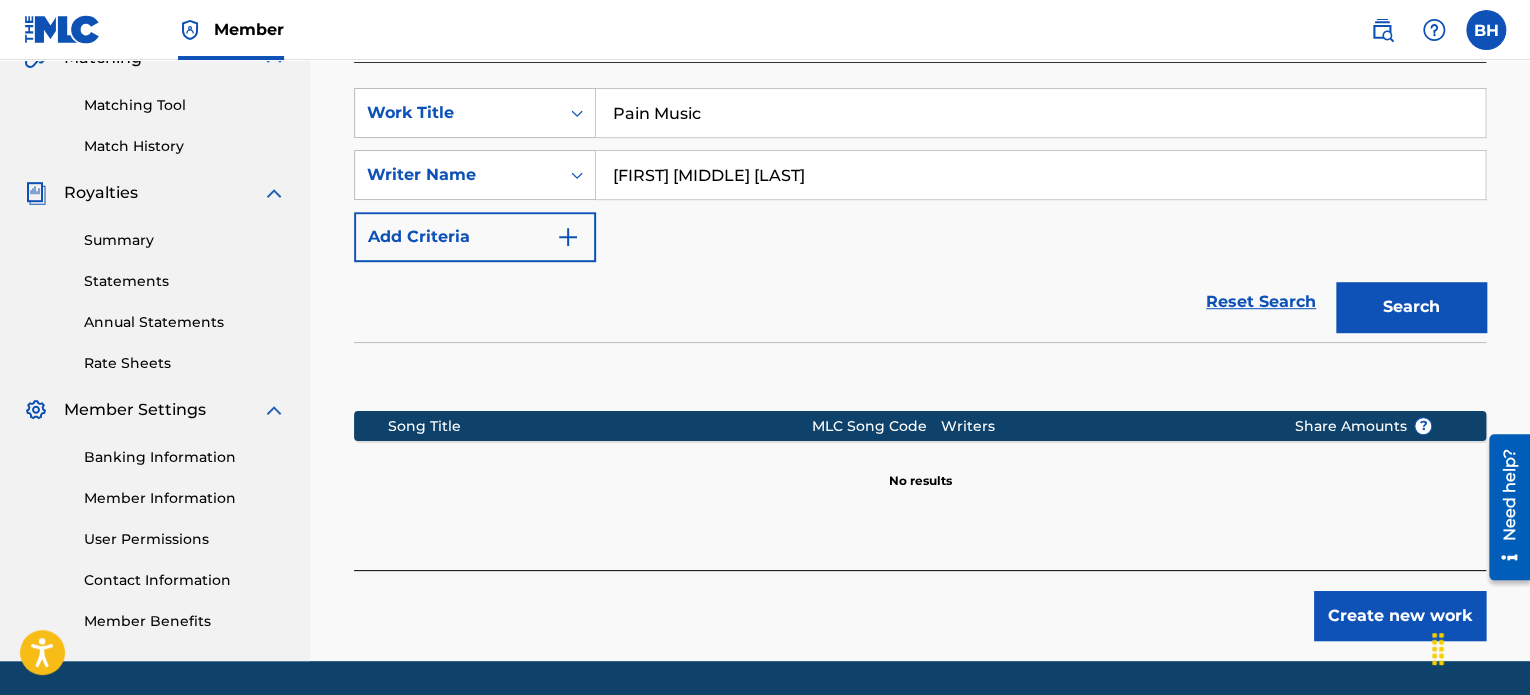 scroll, scrollTop: 486, scrollLeft: 0, axis: vertical 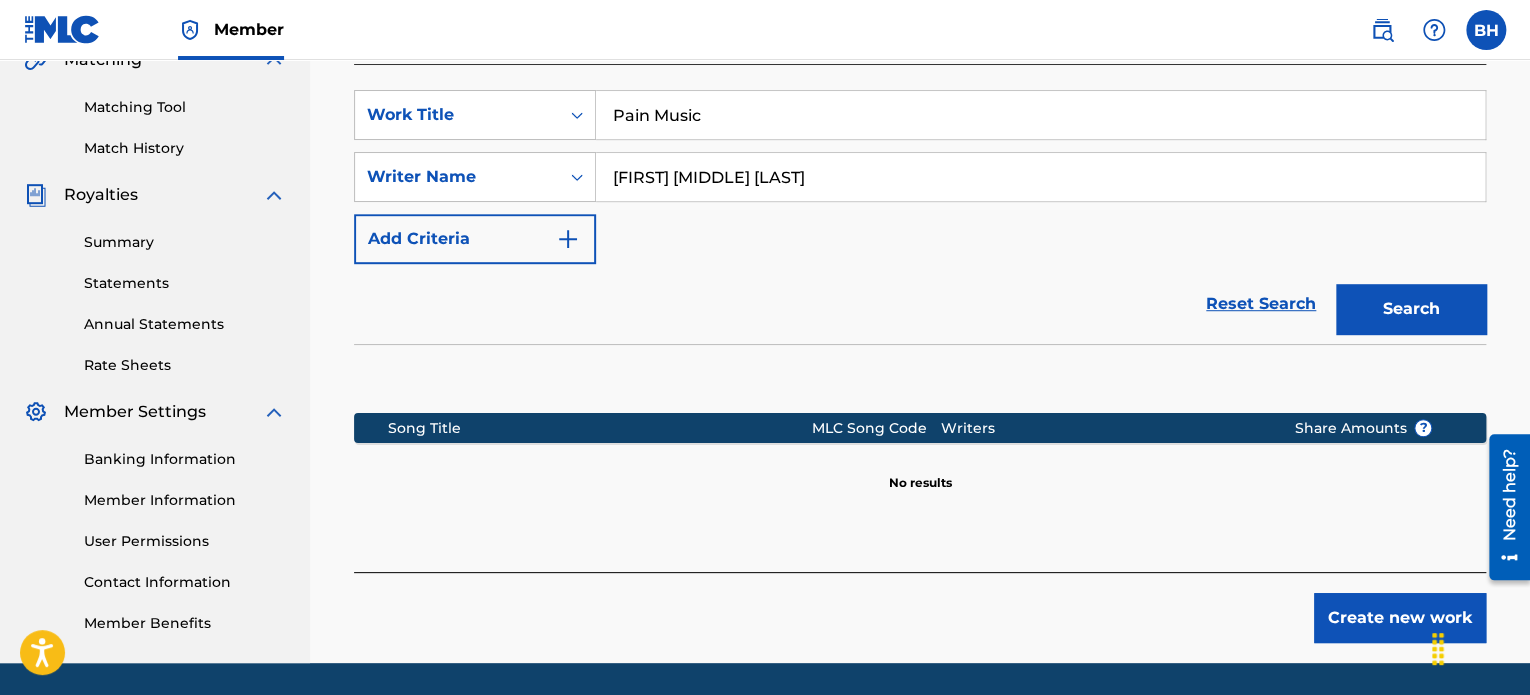 click on "Create new work" at bounding box center [1400, 618] 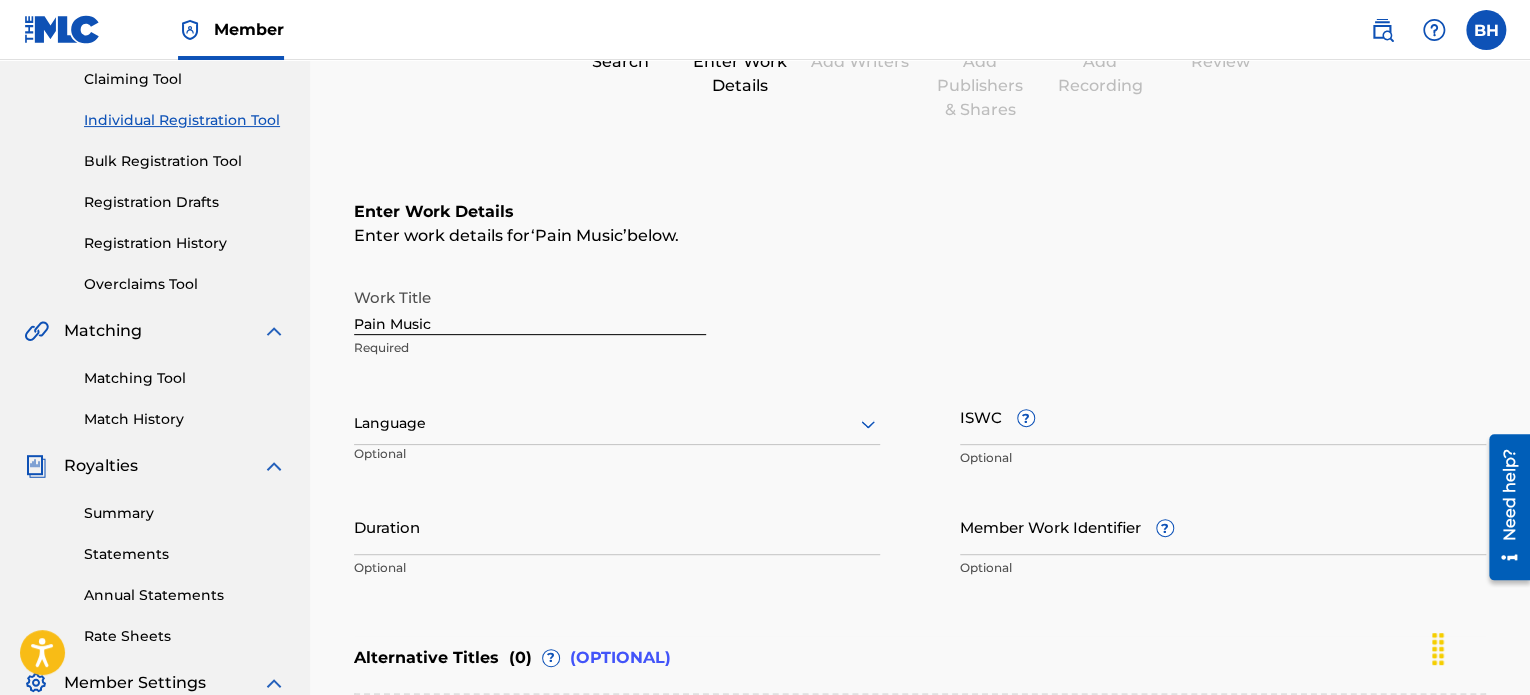 scroll, scrollTop: 208, scrollLeft: 0, axis: vertical 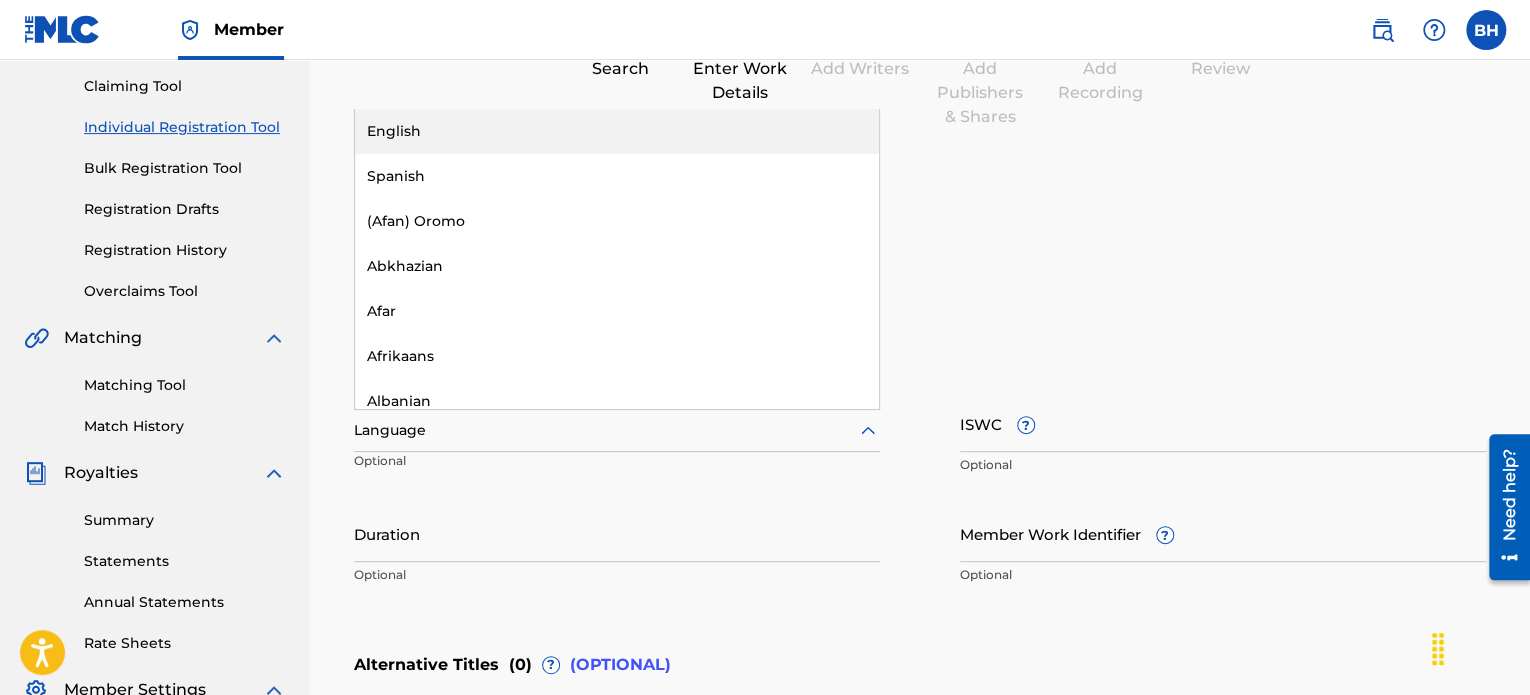 click 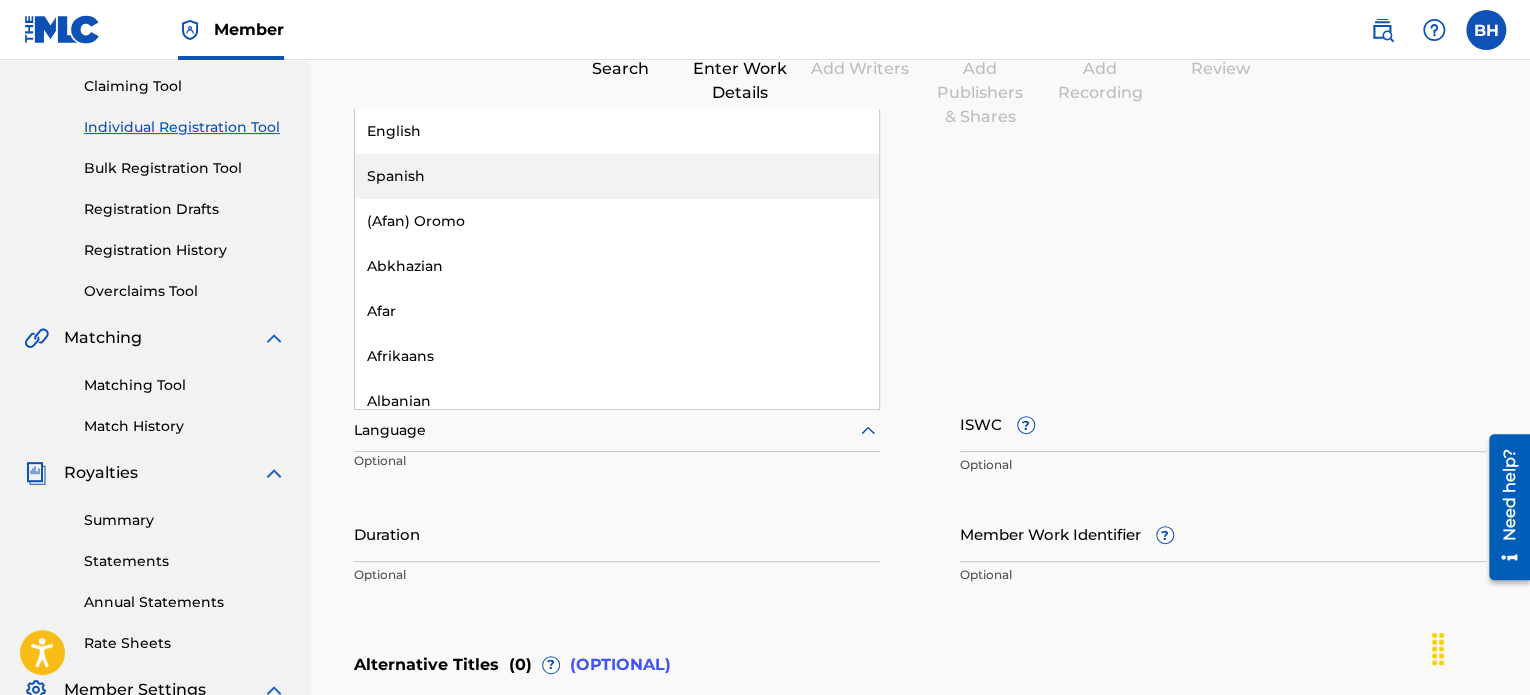 click on "Spanish" at bounding box center [617, 176] 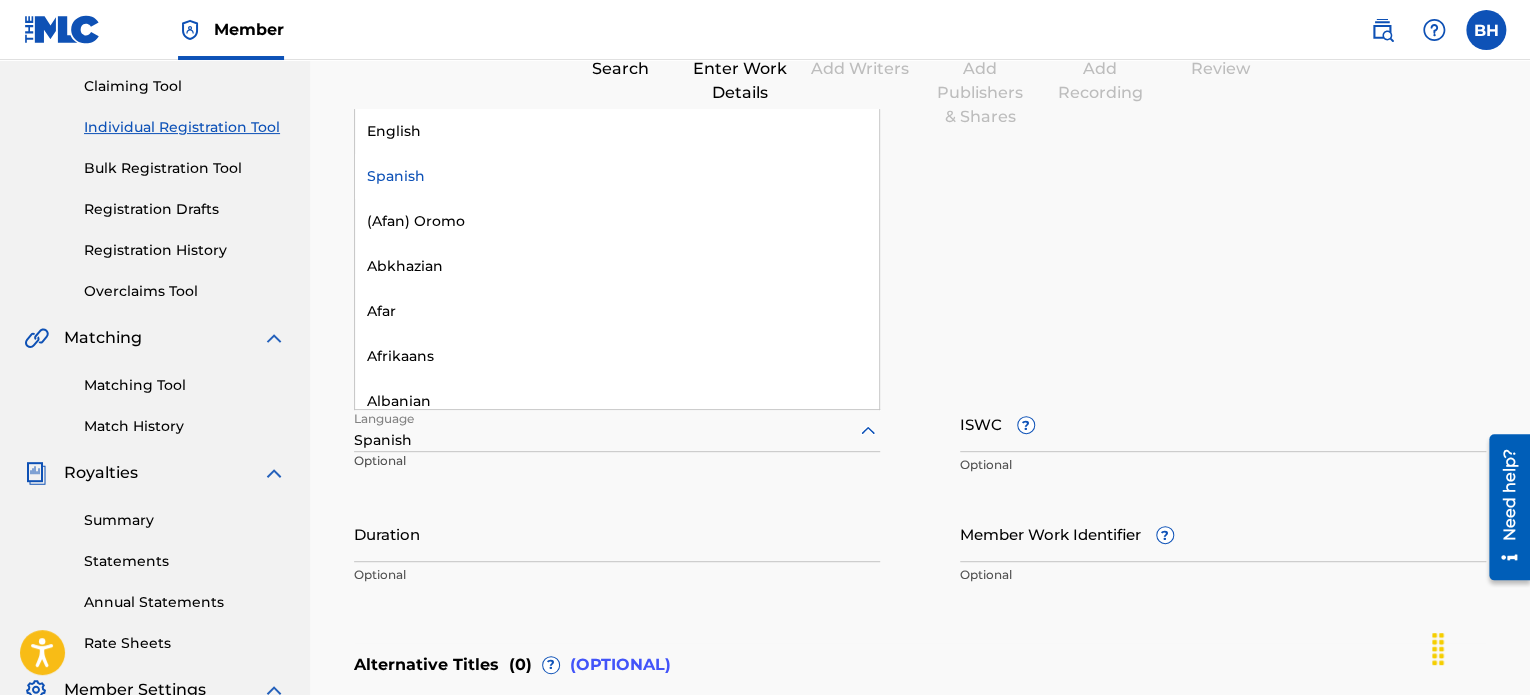 click 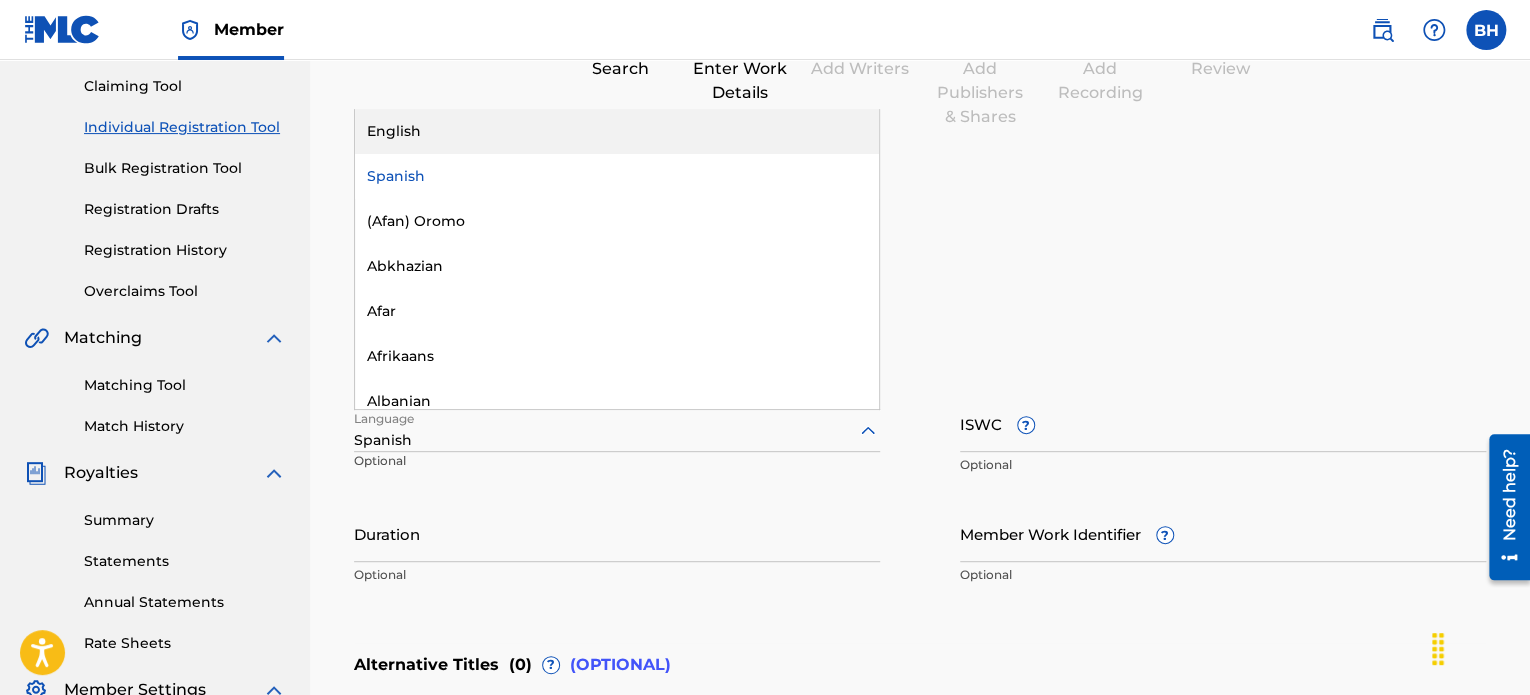 click on "English" at bounding box center [617, 131] 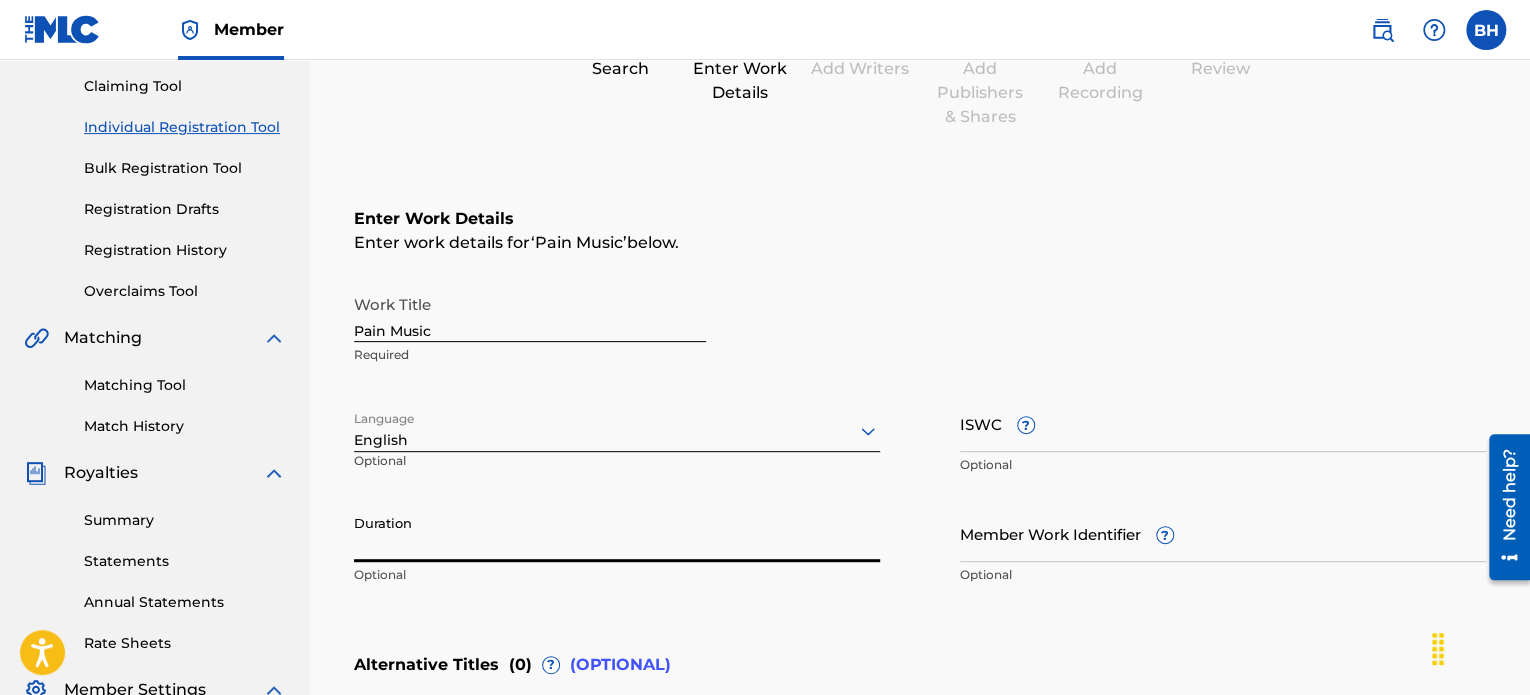 click on "Duration" at bounding box center (617, 533) 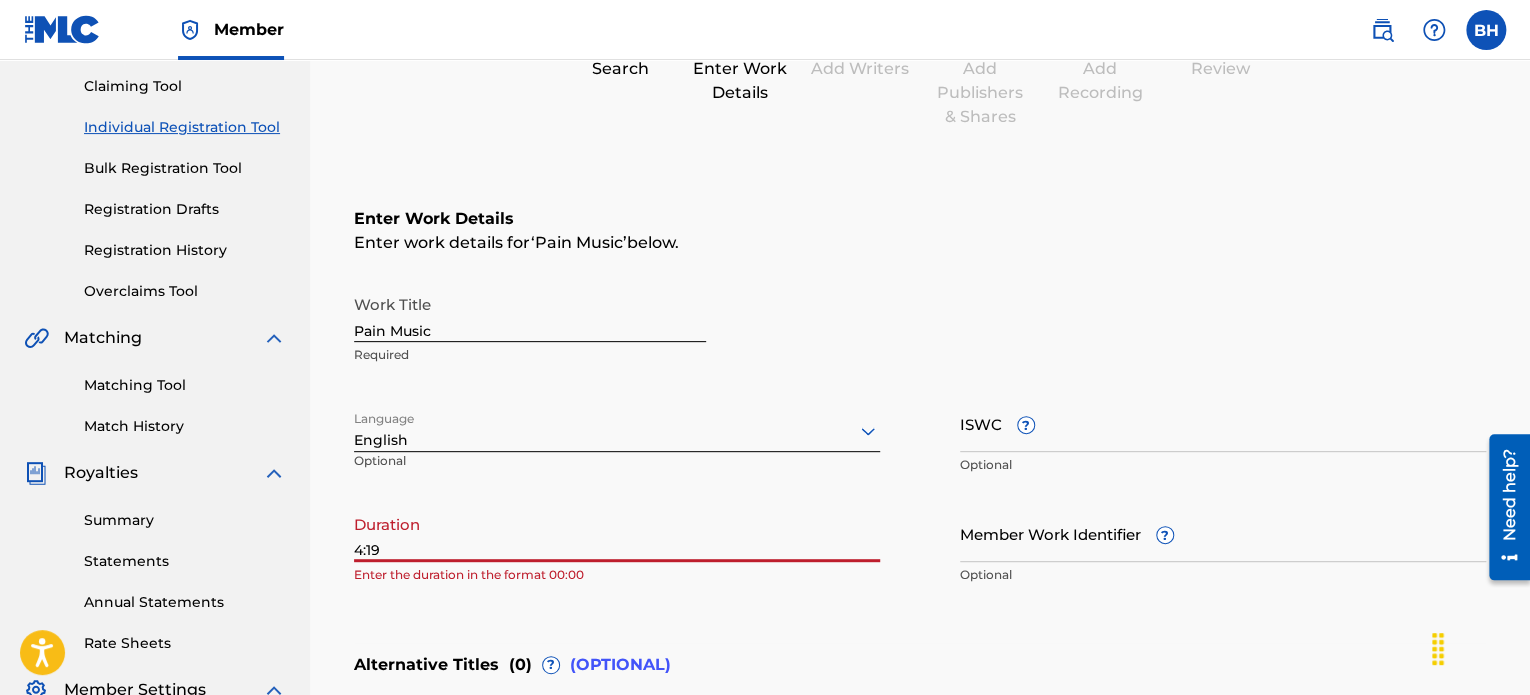 click on "4:19" at bounding box center [617, 533] 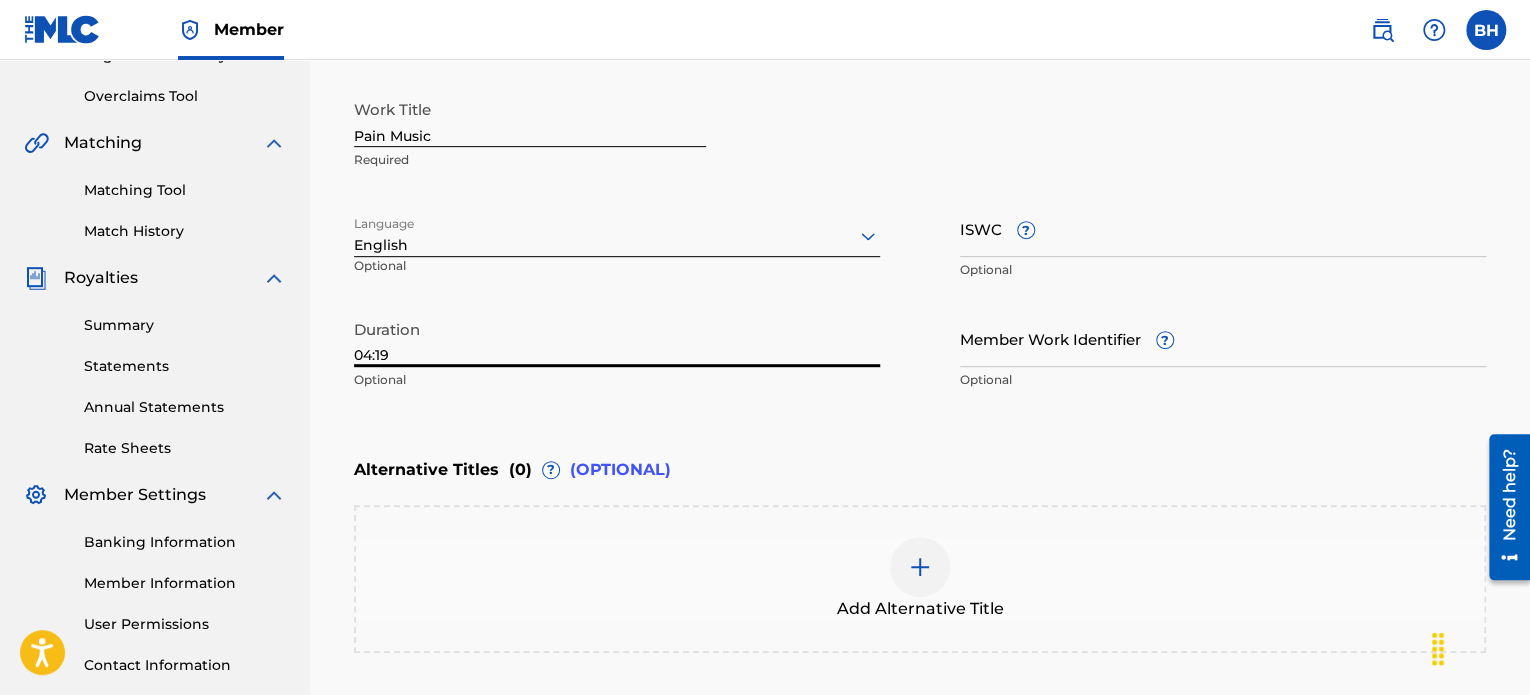 scroll, scrollTop: 431, scrollLeft: 0, axis: vertical 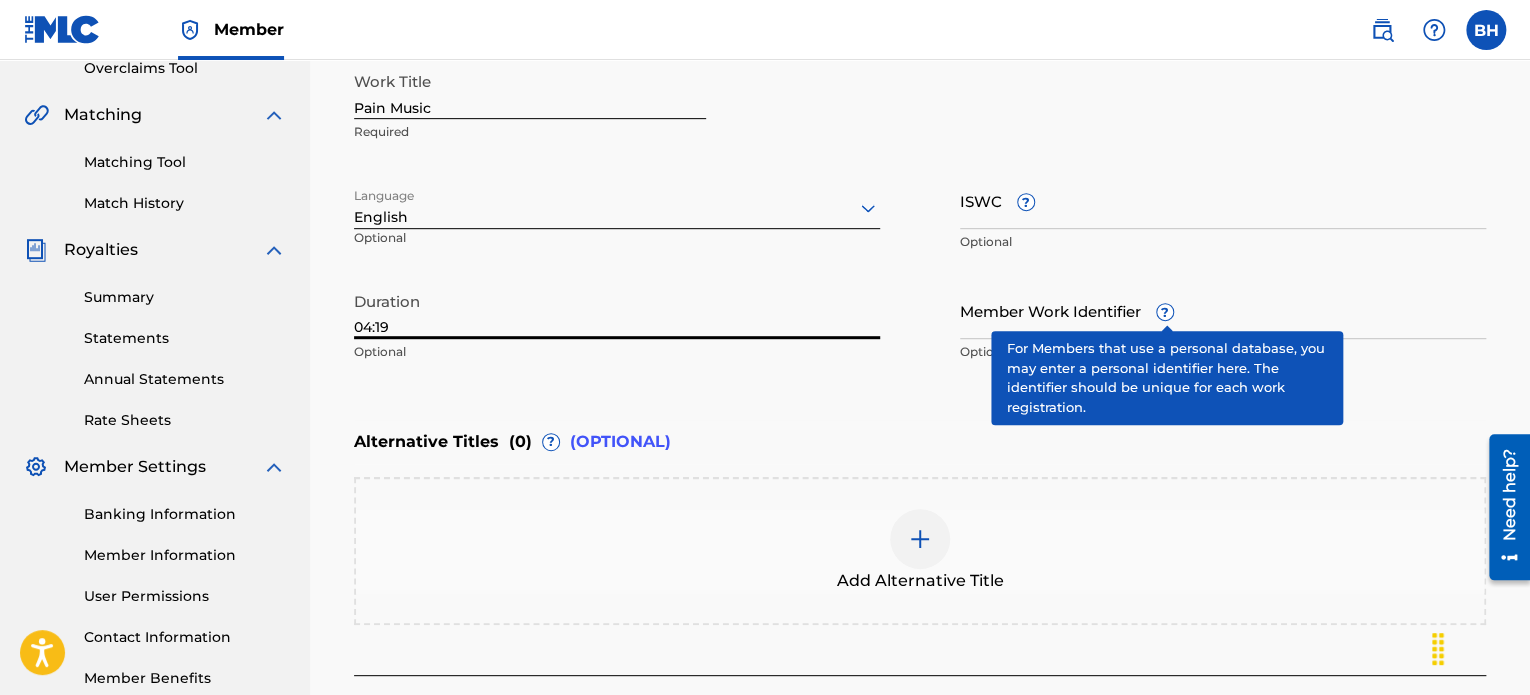 type on "04:19" 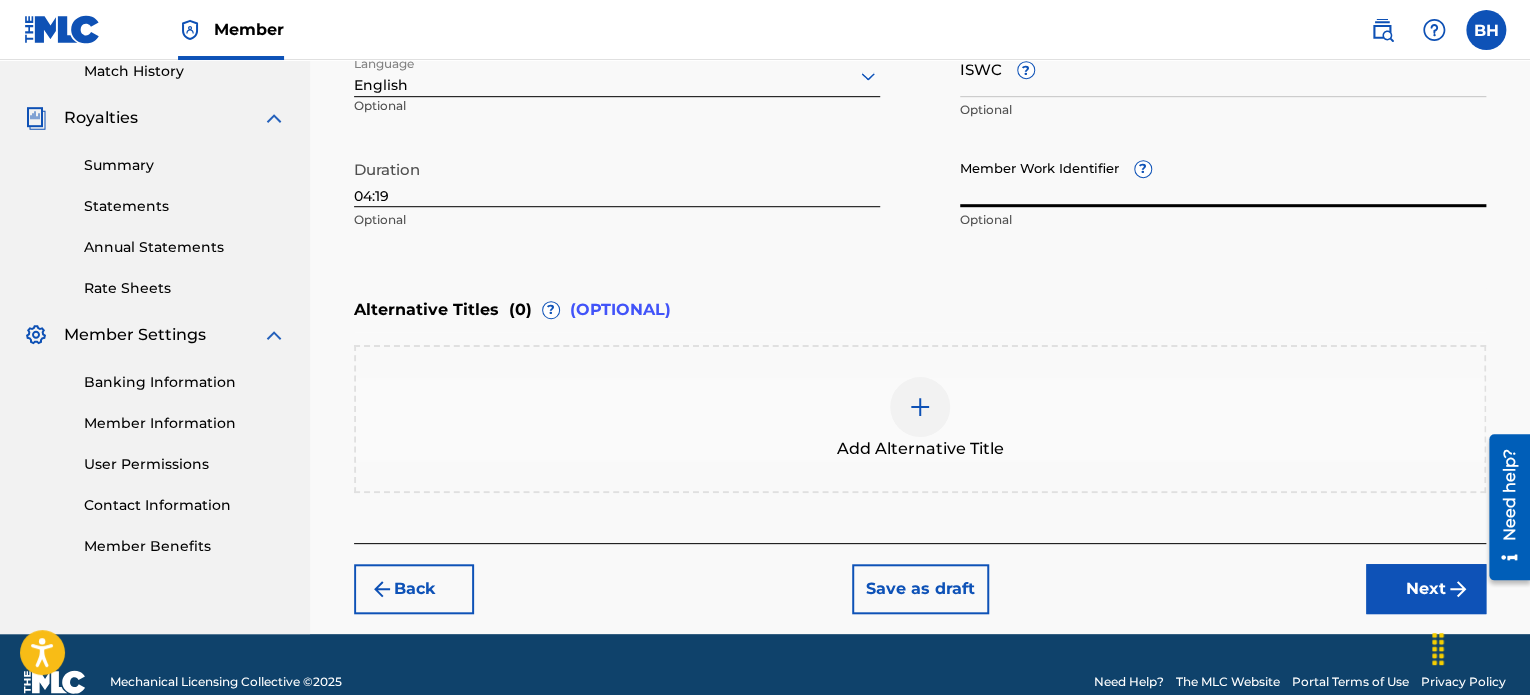 scroll, scrollTop: 596, scrollLeft: 0, axis: vertical 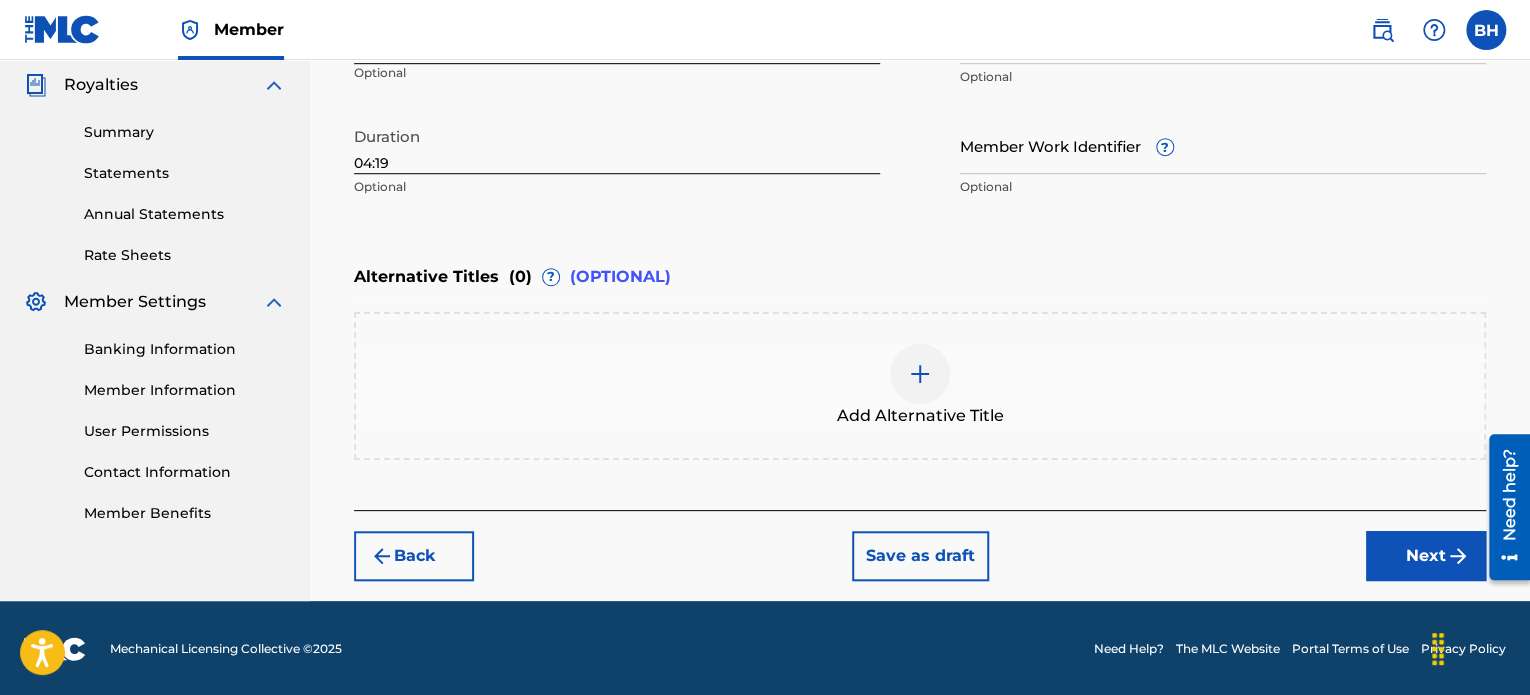 click on "Next" at bounding box center (1426, 556) 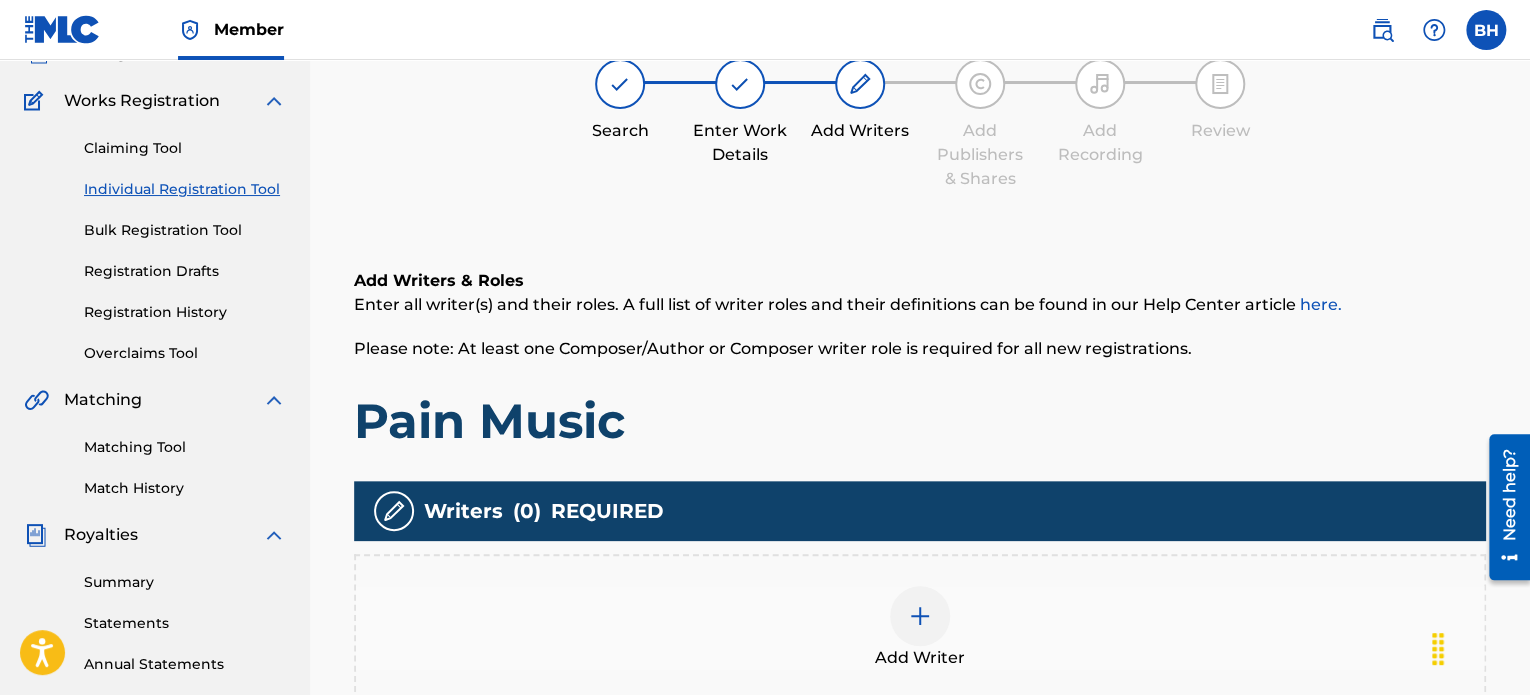 scroll, scrollTop: 90, scrollLeft: 0, axis: vertical 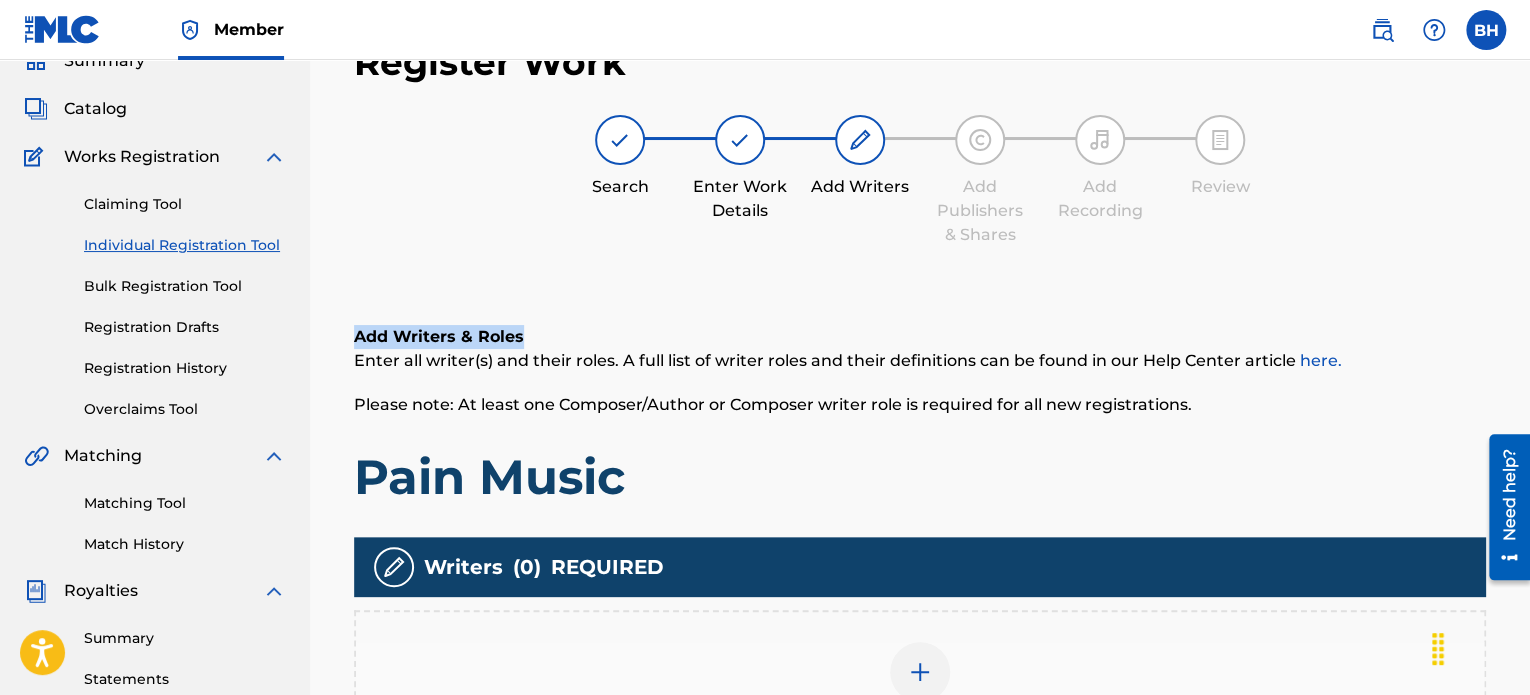 drag, startPoint x: 1527, startPoint y: 215, endPoint x: 1534, endPoint y: 311, distance: 96.25487 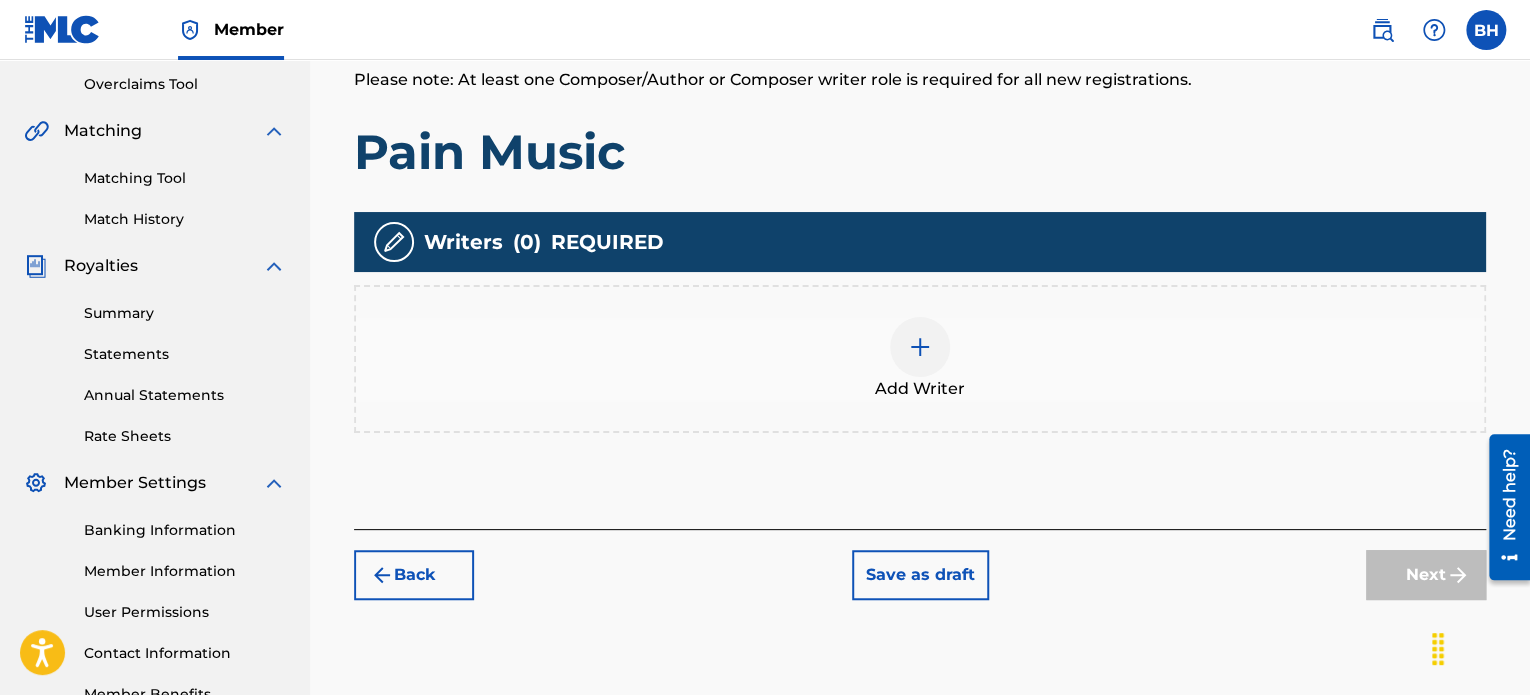 scroll, scrollTop: 428, scrollLeft: 0, axis: vertical 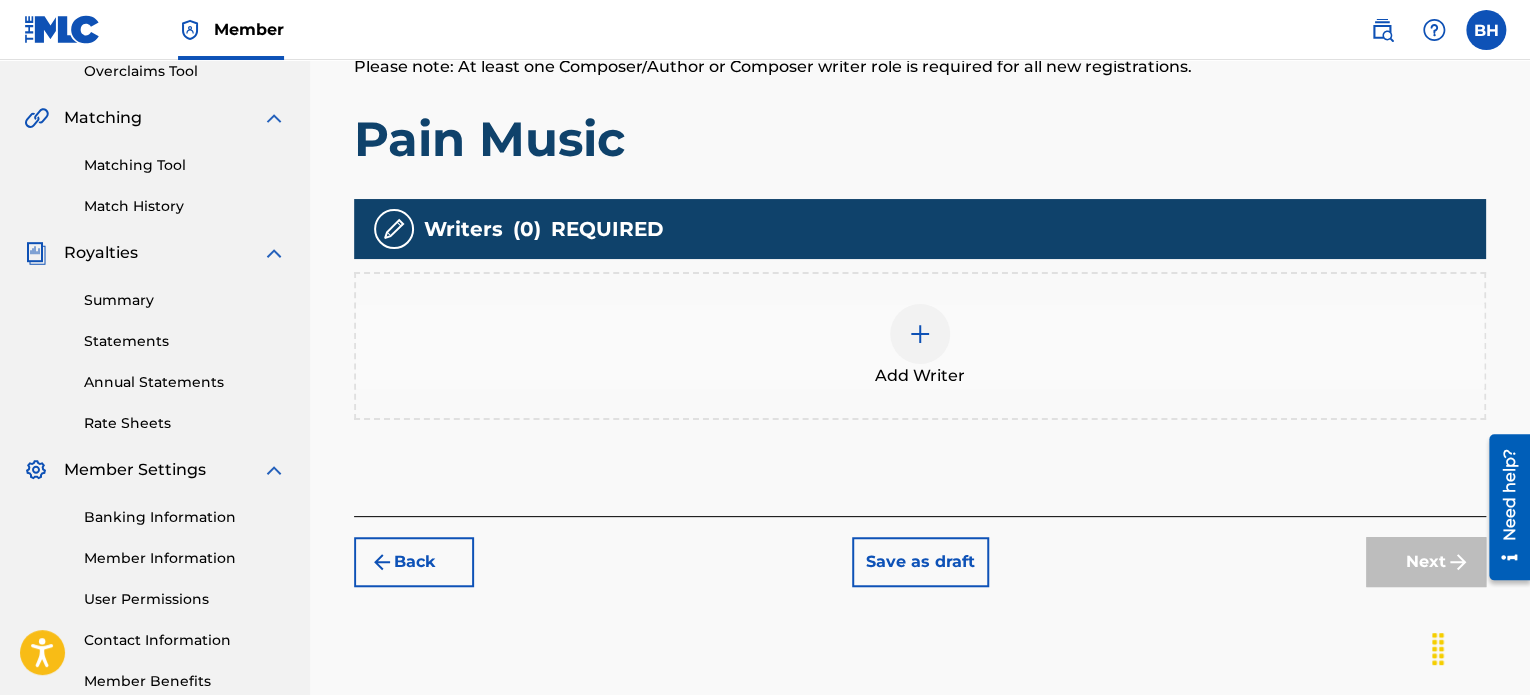 click at bounding box center (920, 334) 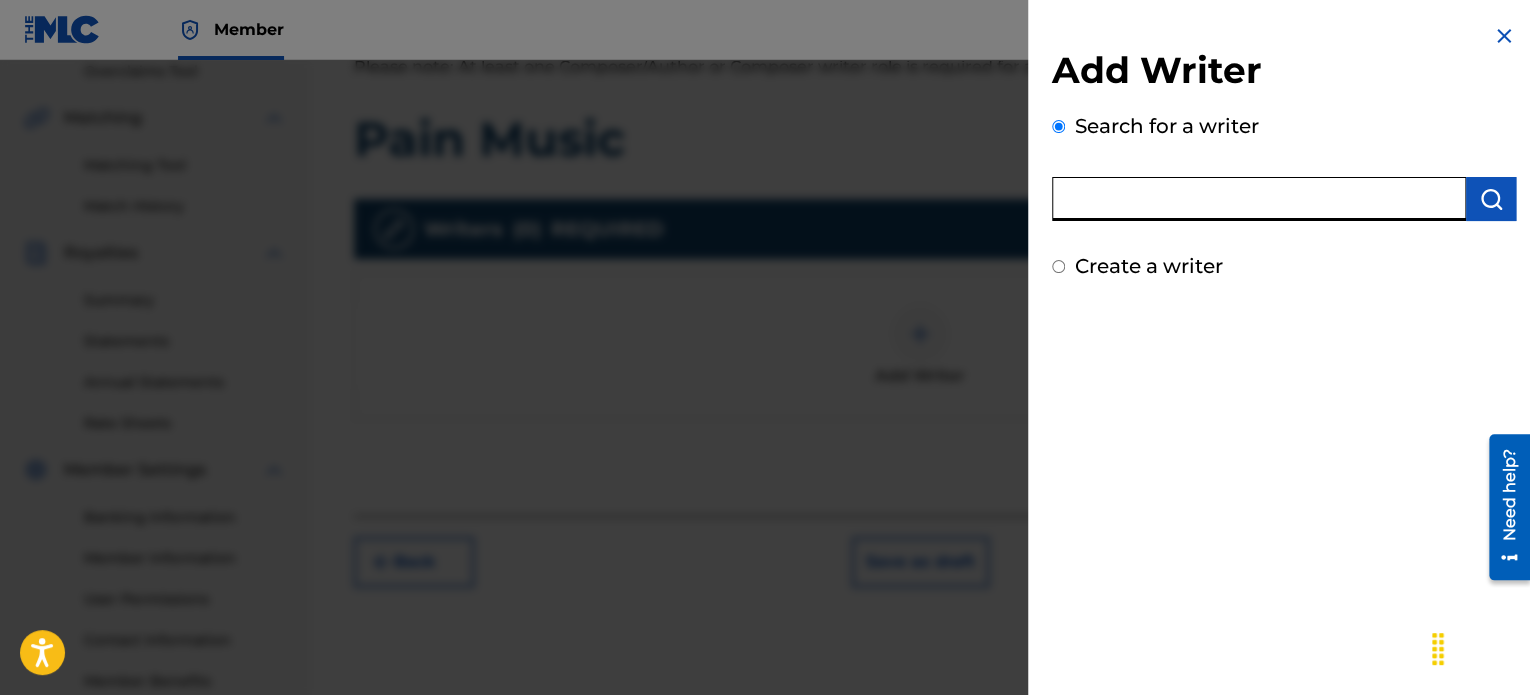 click at bounding box center (1259, 199) 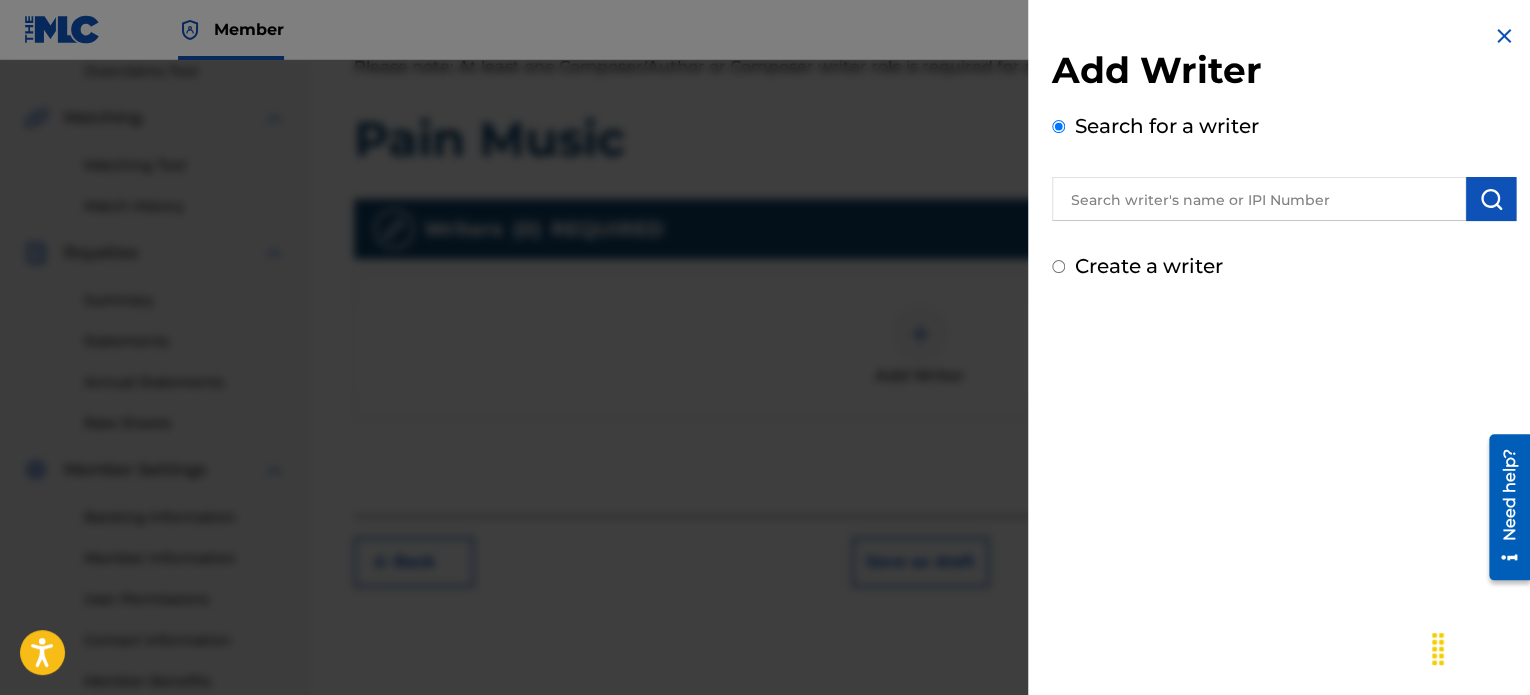 click on "Add Writer Search for a writer Create a writer" at bounding box center [1284, 152] 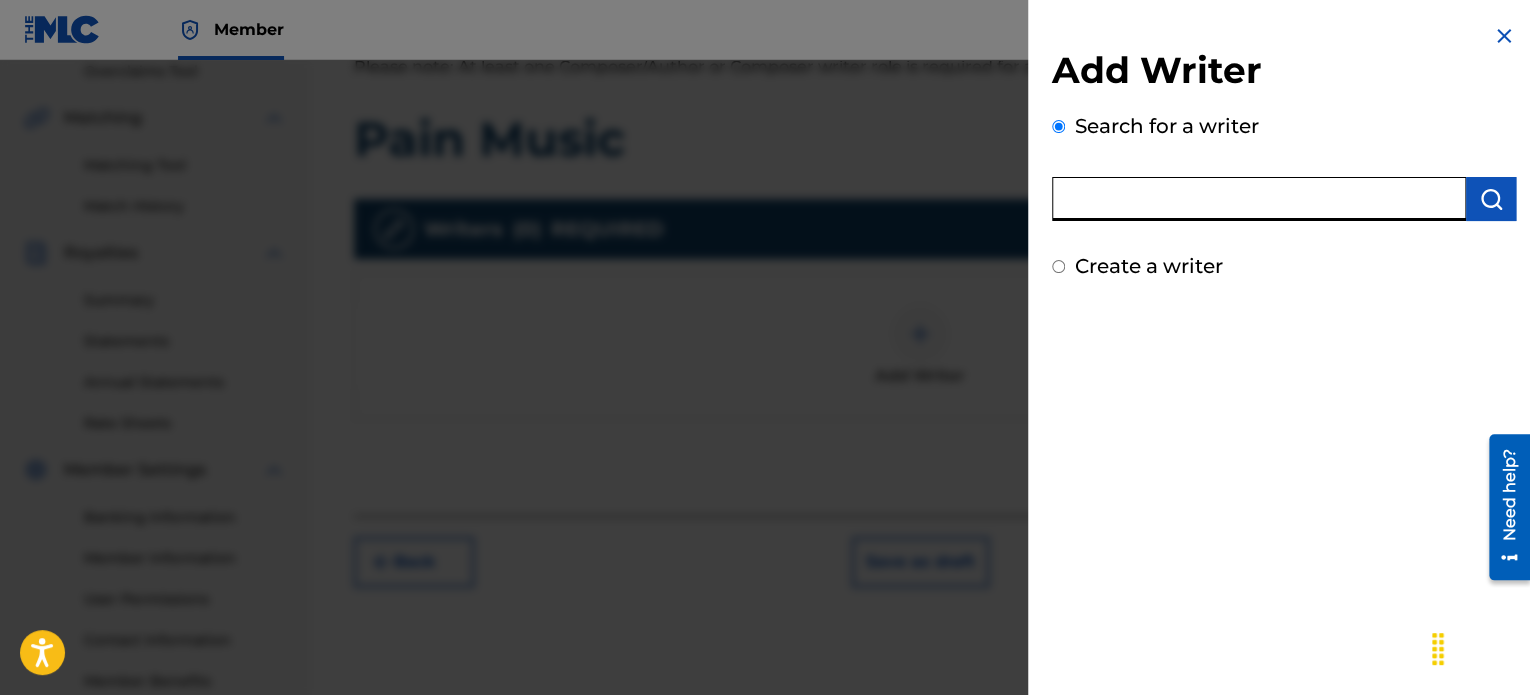 click at bounding box center [1259, 199] 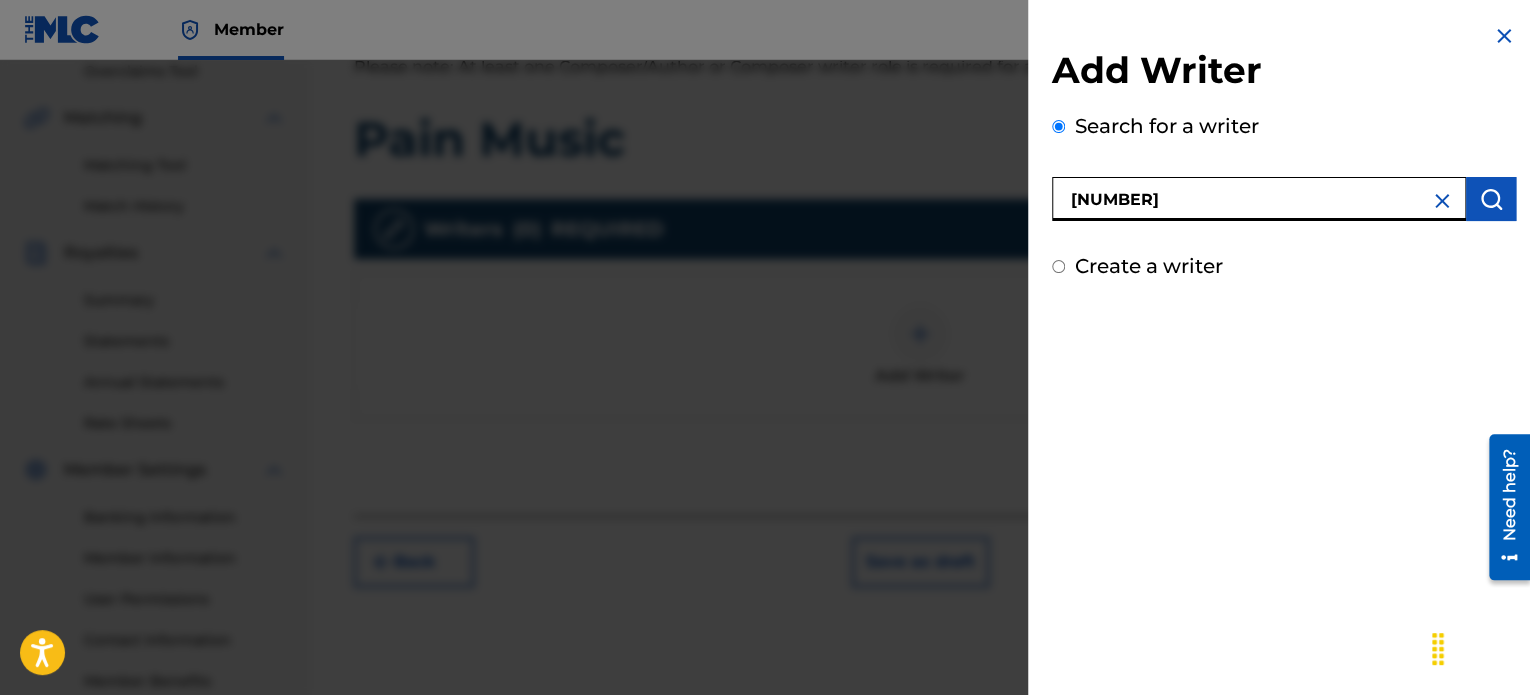 click on "[NUMBER]" at bounding box center [1259, 199] 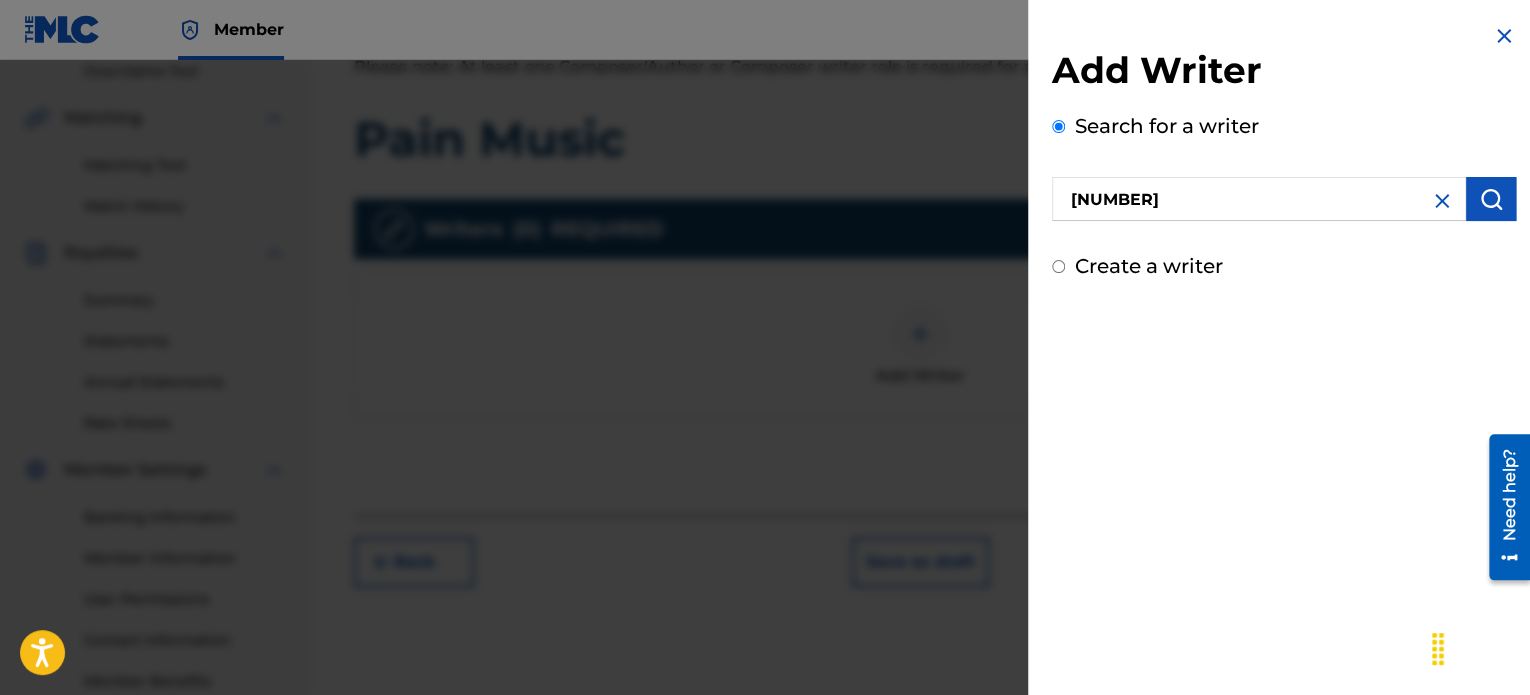 click at bounding box center (1491, 199) 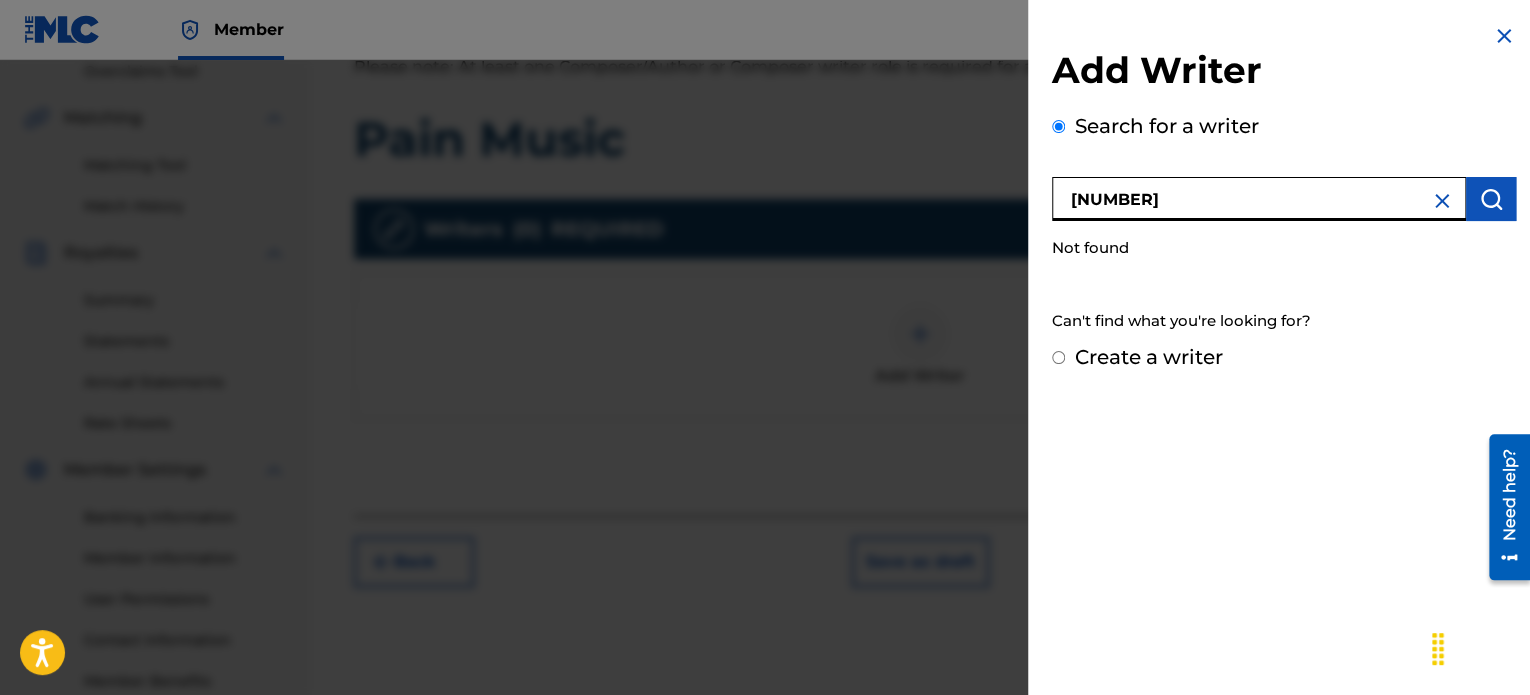 click on "[NUMBER]" at bounding box center [1259, 199] 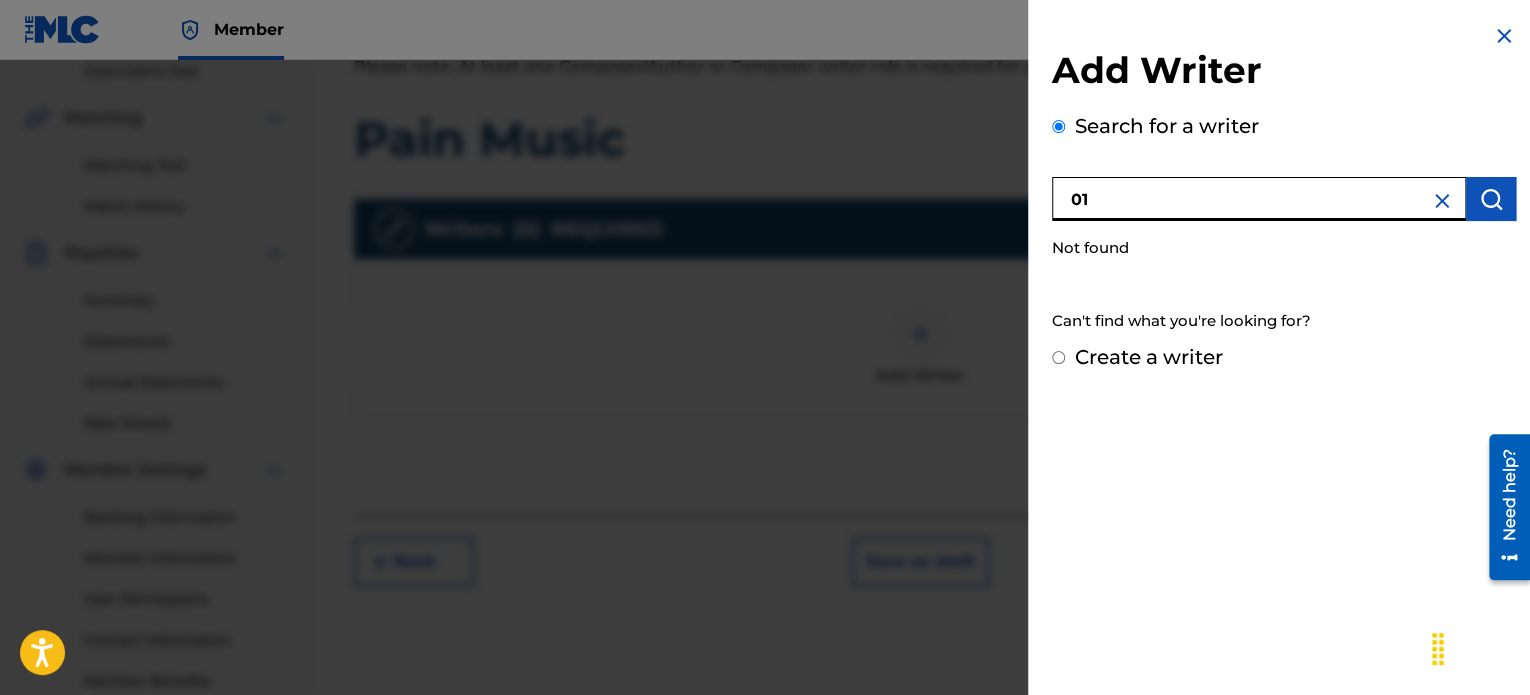 type on "0" 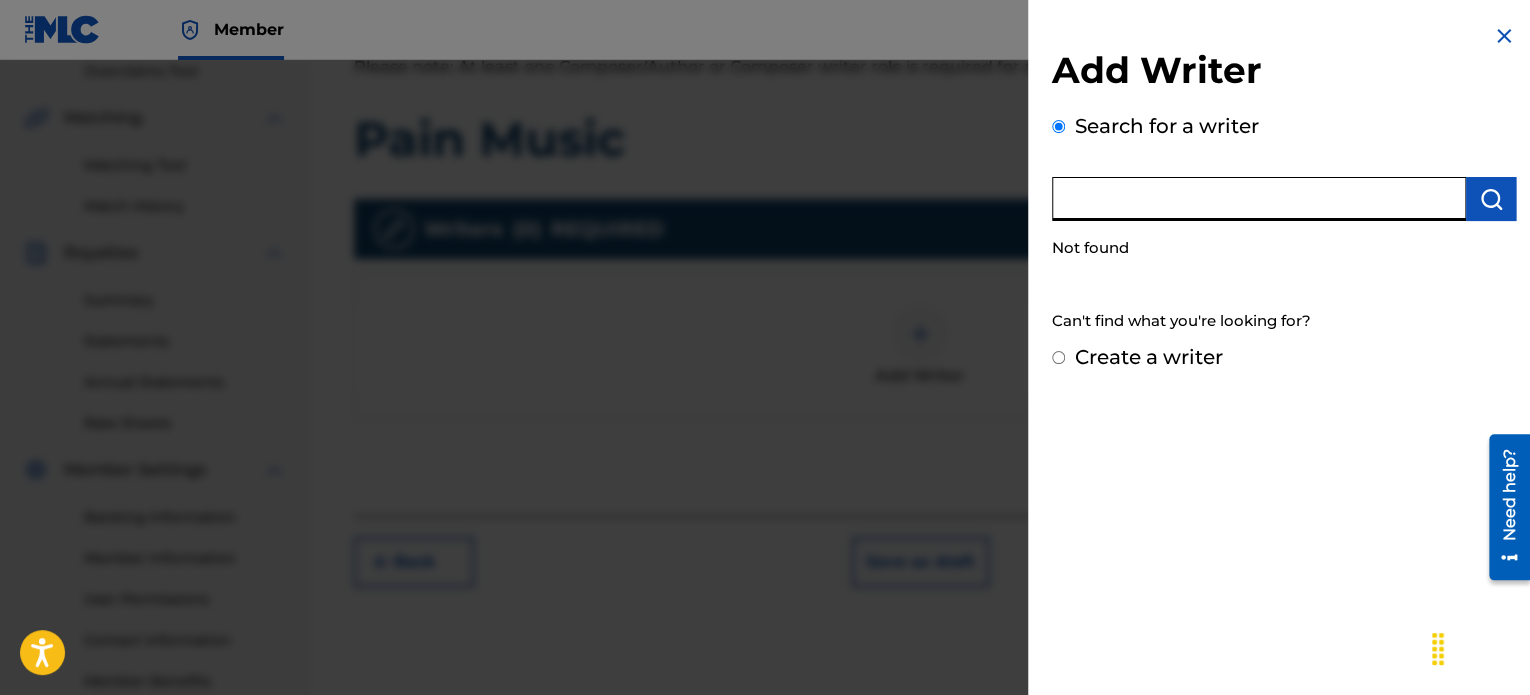 paste on "00635349535" 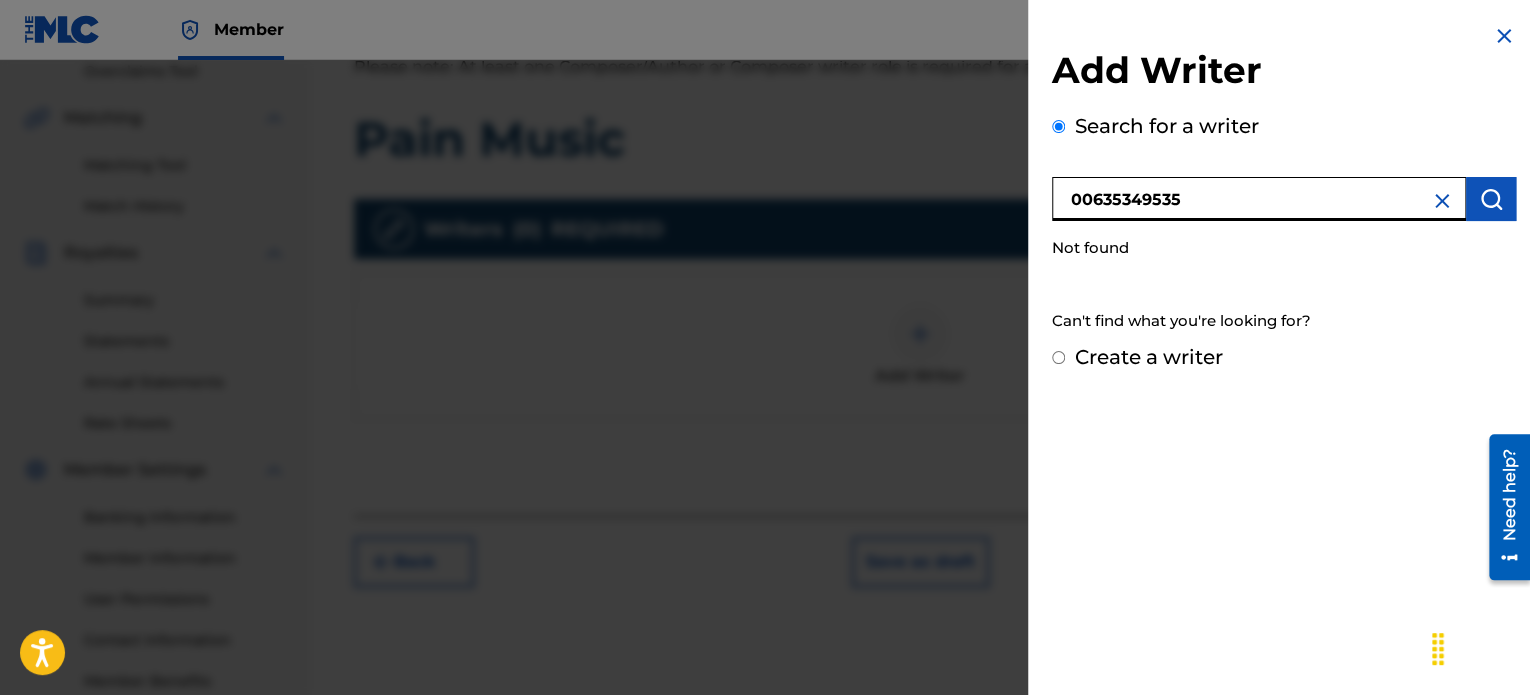 click on "00635349535" at bounding box center (1259, 199) 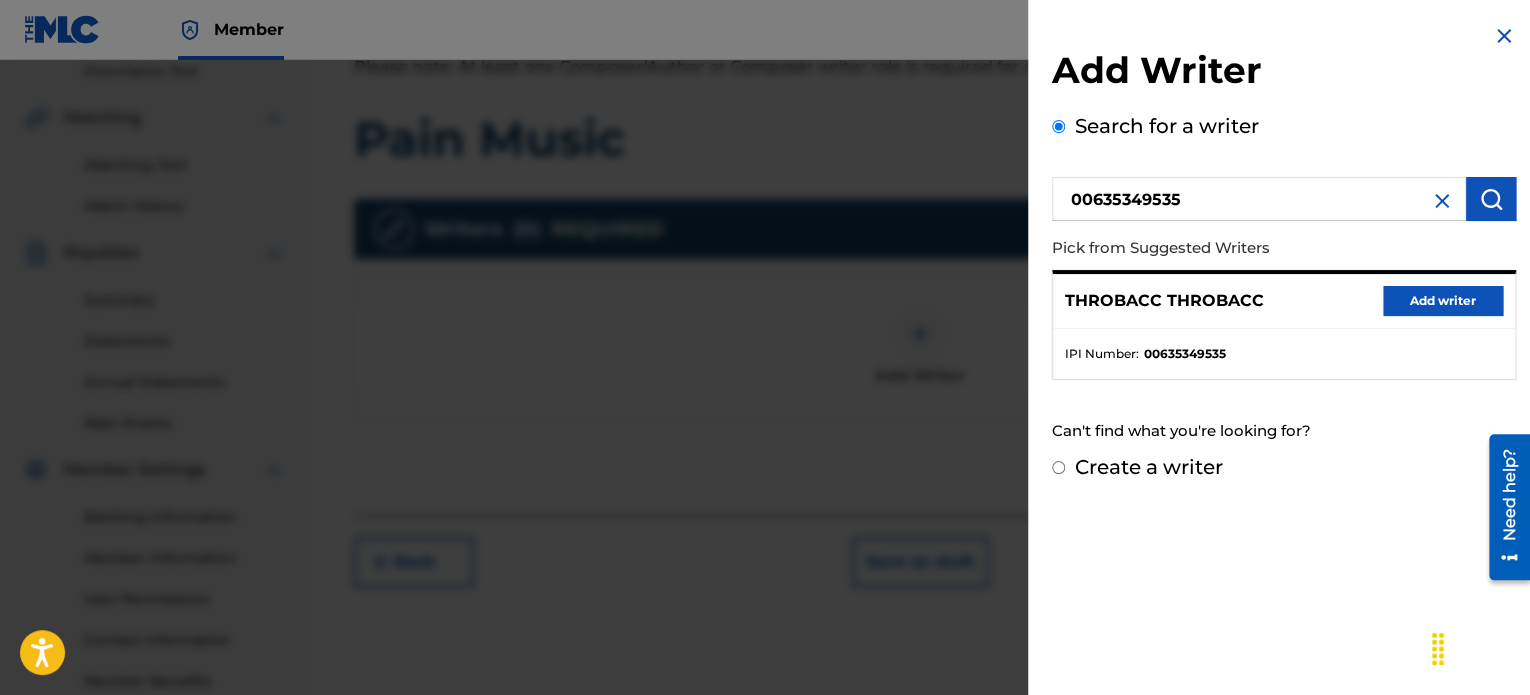 click on "Add writer" at bounding box center (1443, 301) 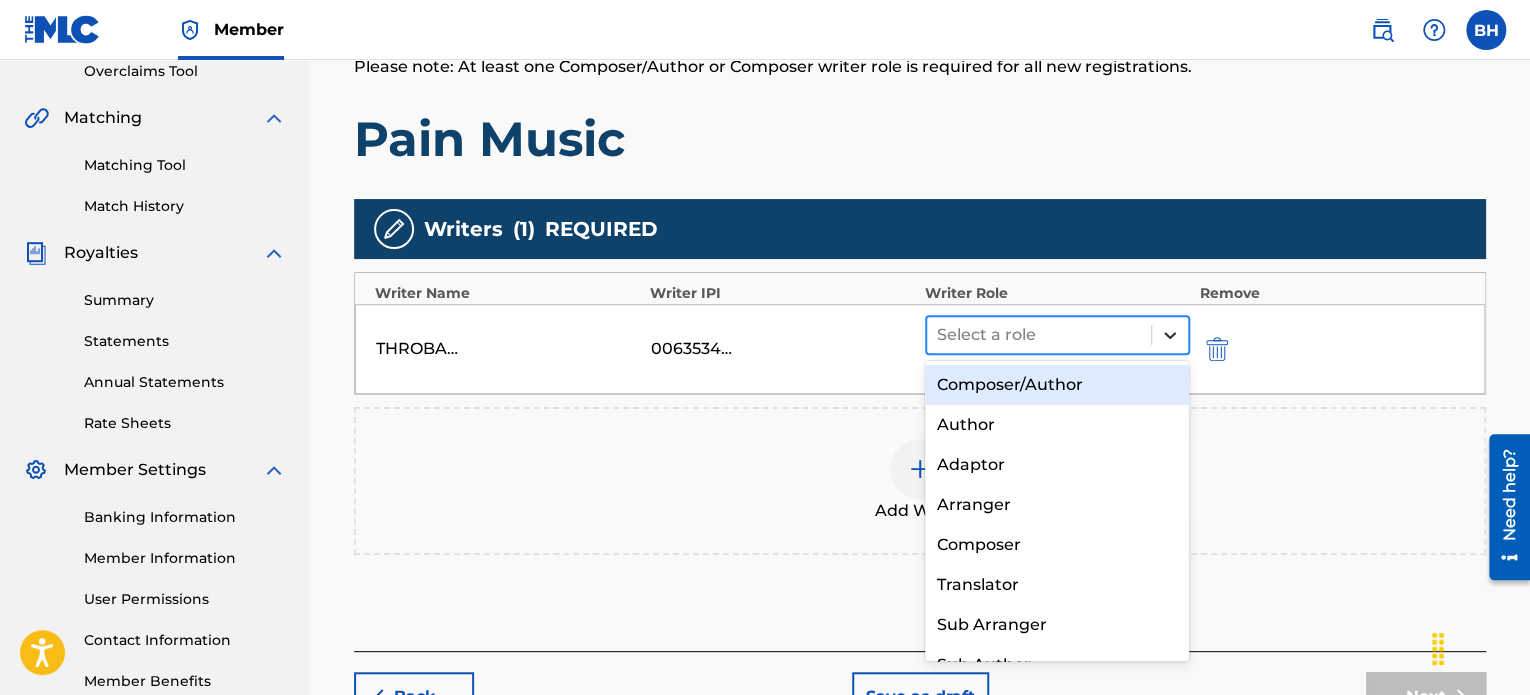 click 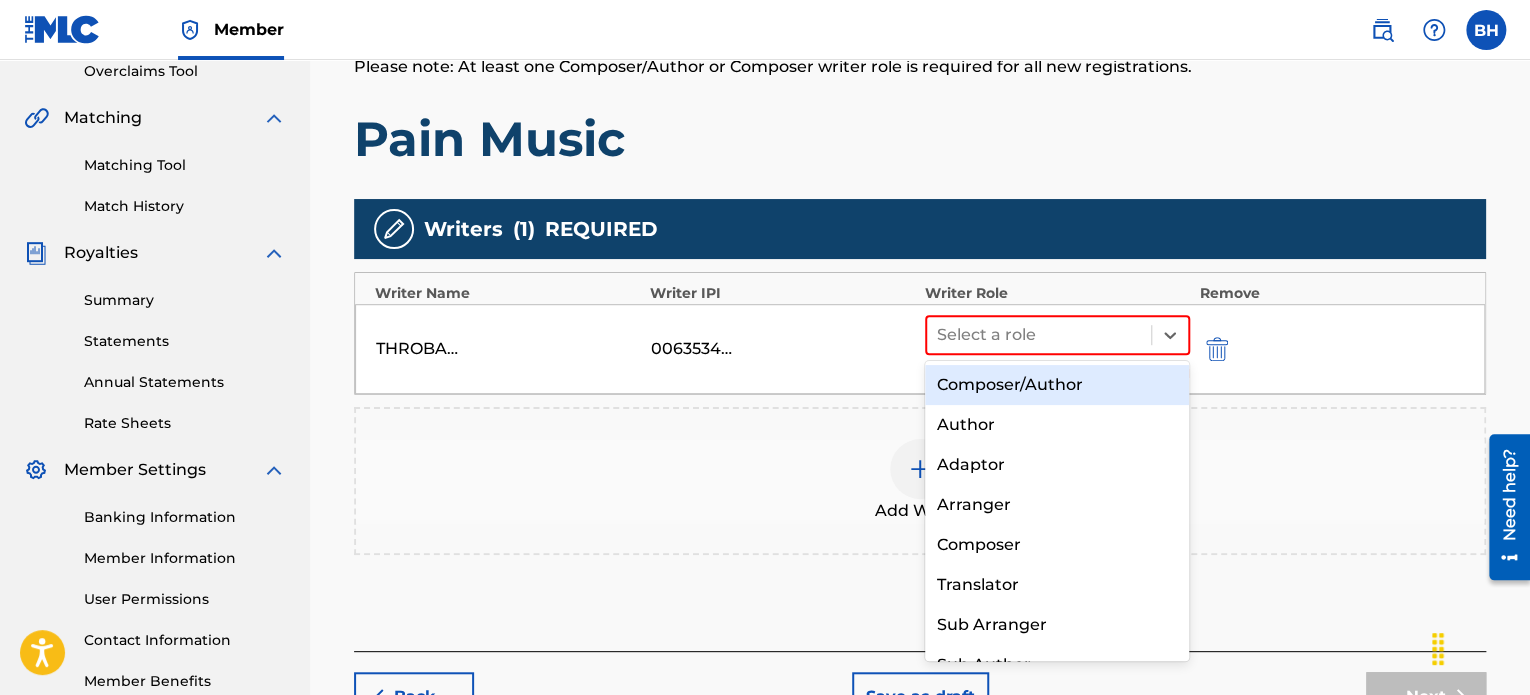 click on "Composer/Author" at bounding box center (1057, 385) 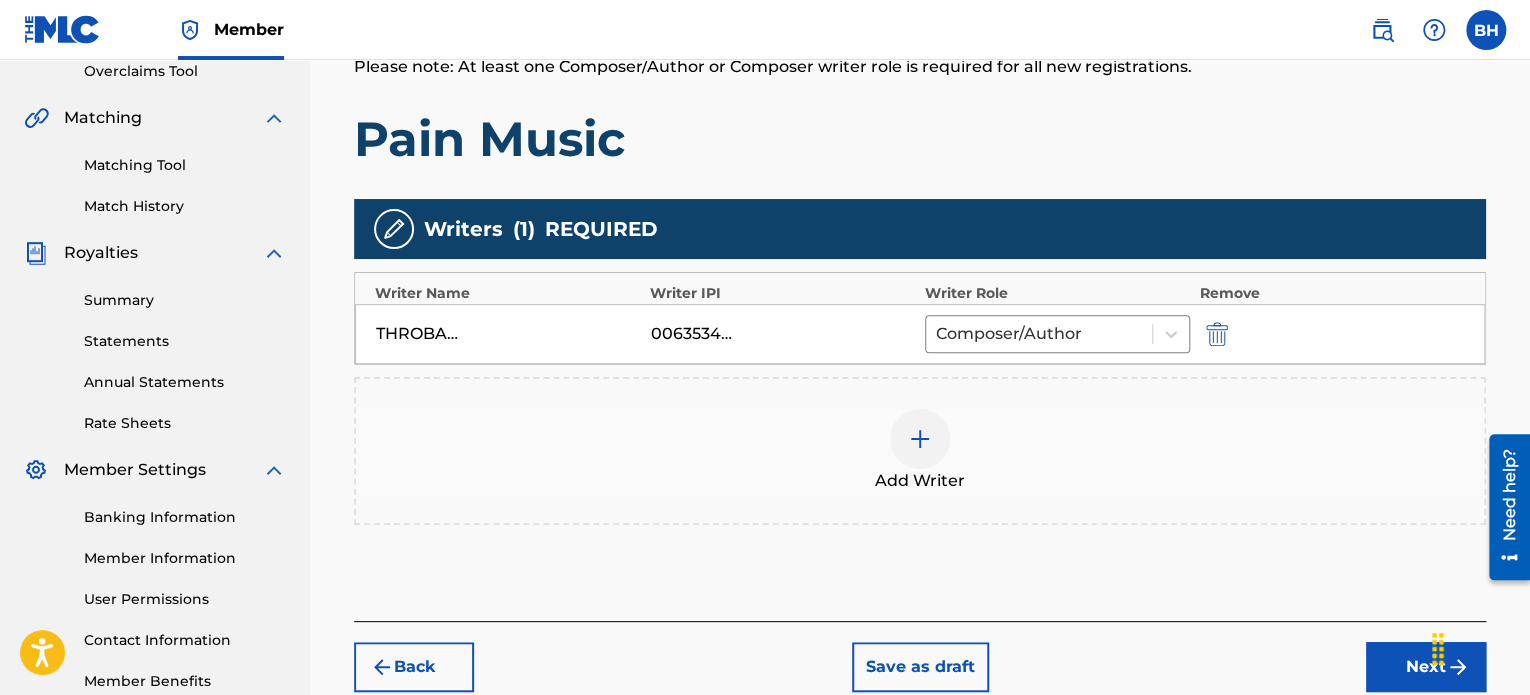 click on "Next" at bounding box center (1426, 667) 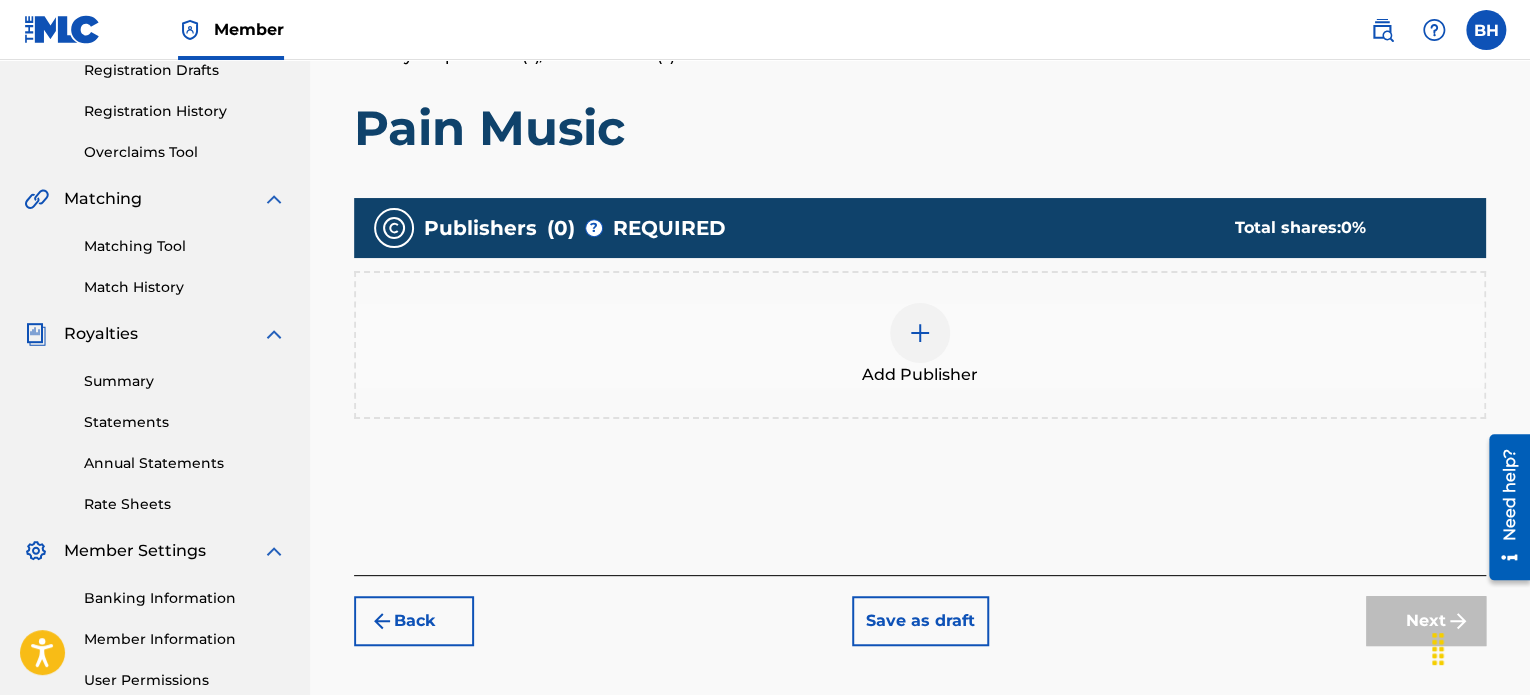 scroll, scrollTop: 90, scrollLeft: 0, axis: vertical 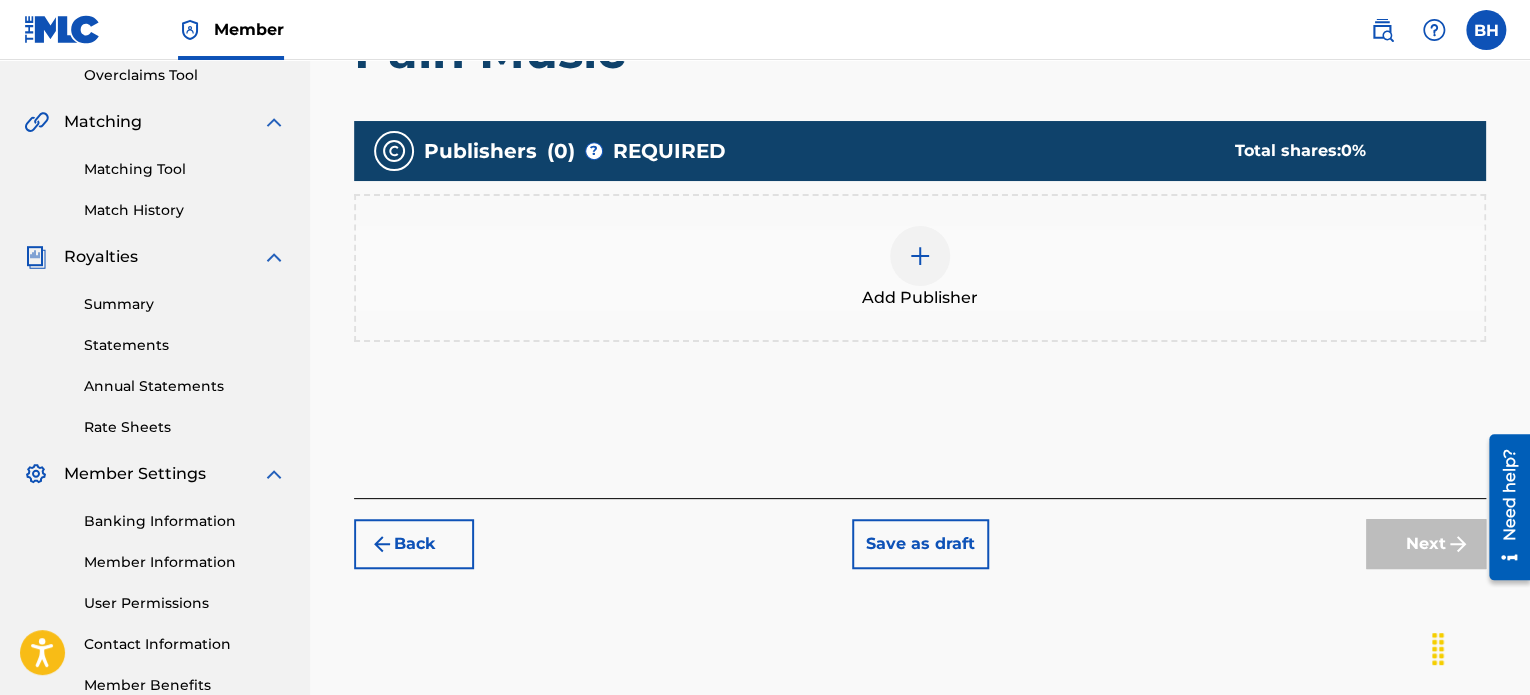 click at bounding box center [920, 256] 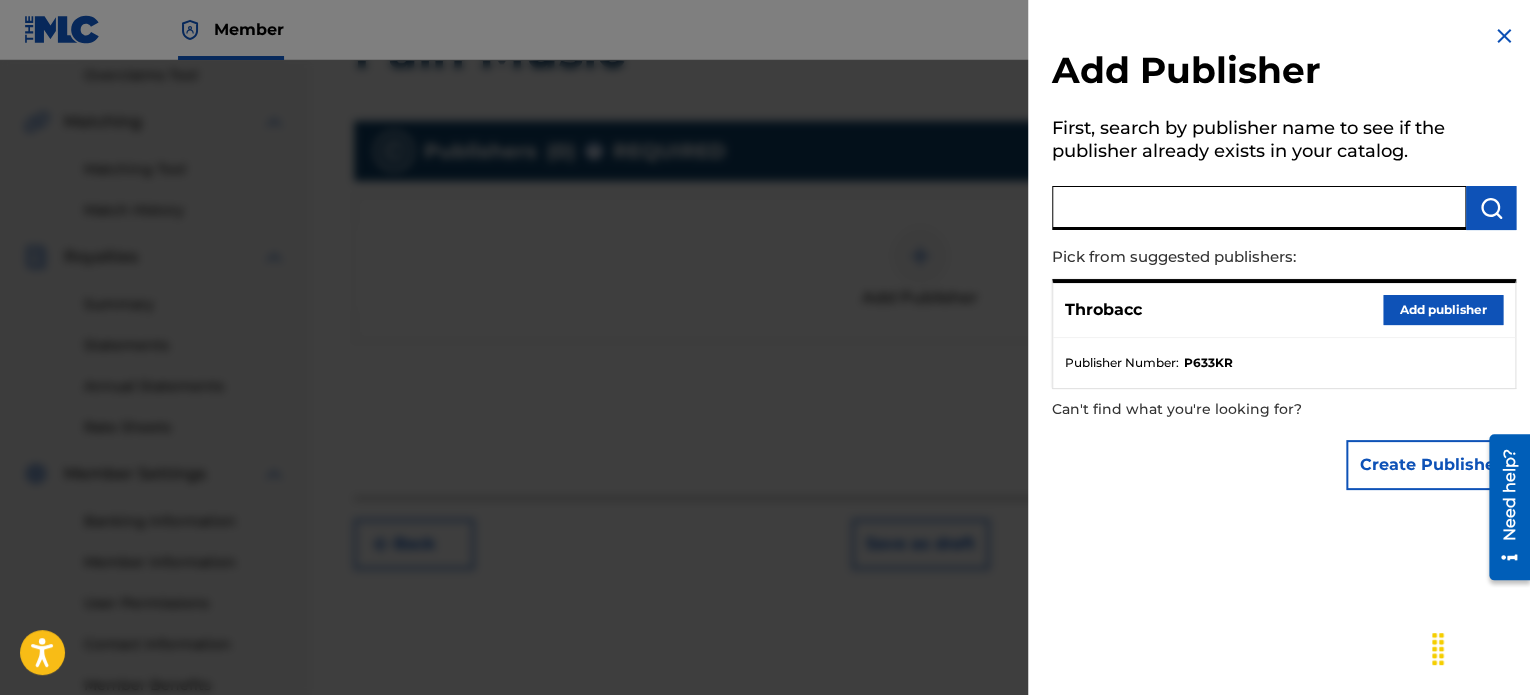 click at bounding box center (1259, 208) 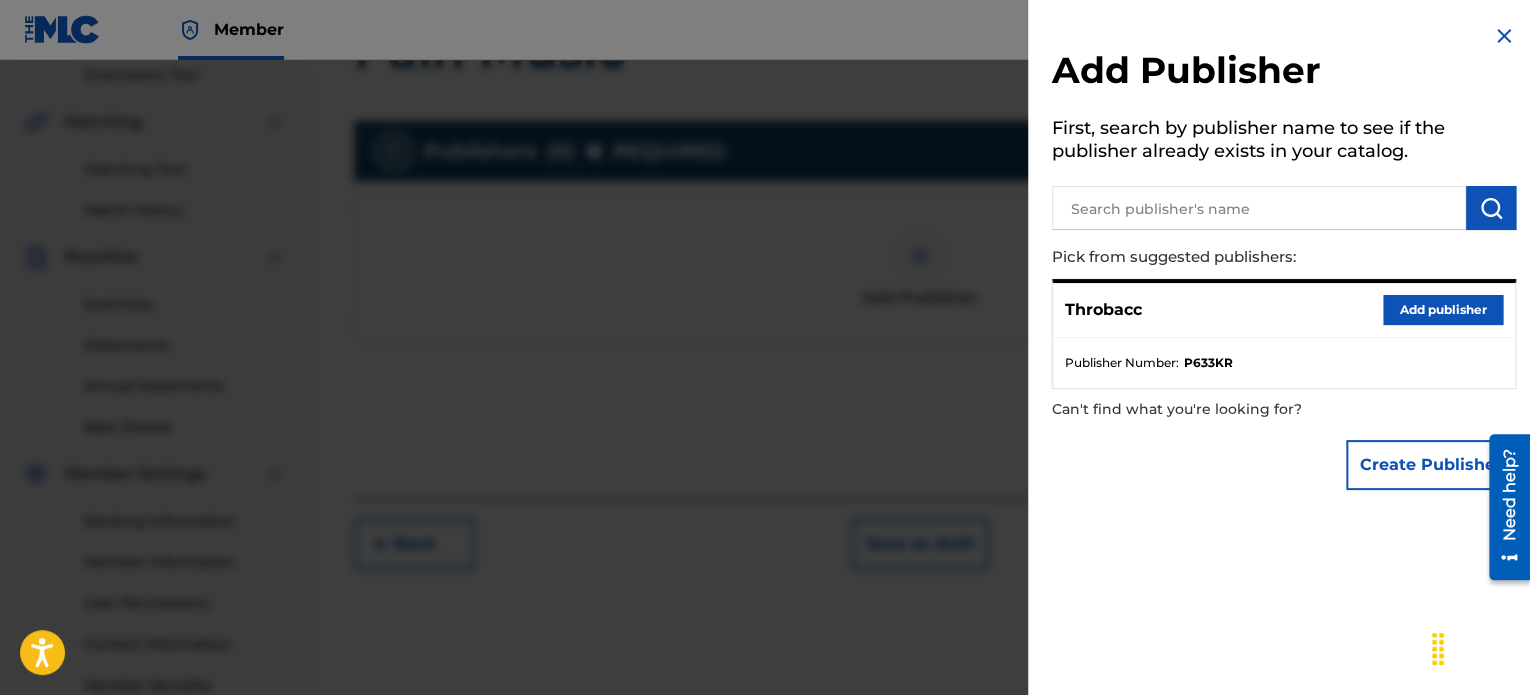 click on "Add publisher" at bounding box center [1443, 310] 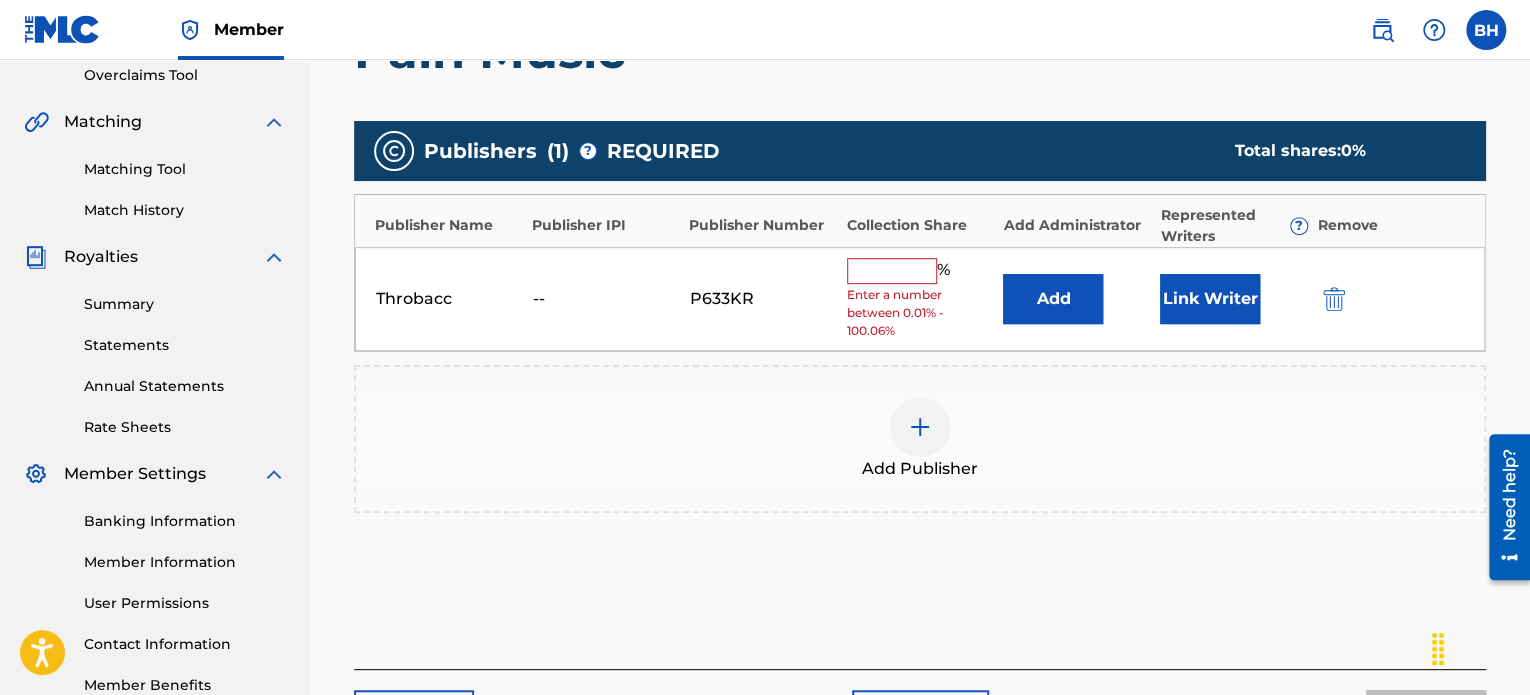 click at bounding box center [892, 271] 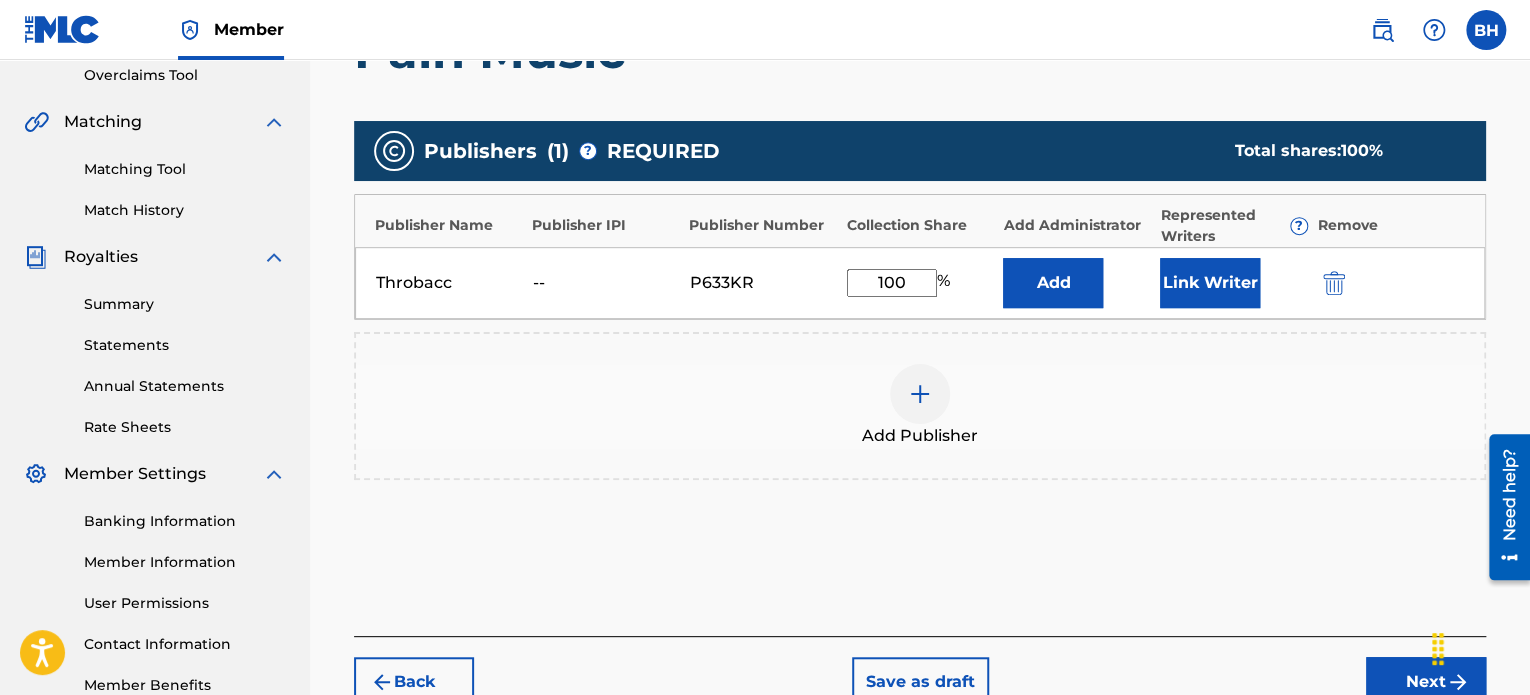 type on "100" 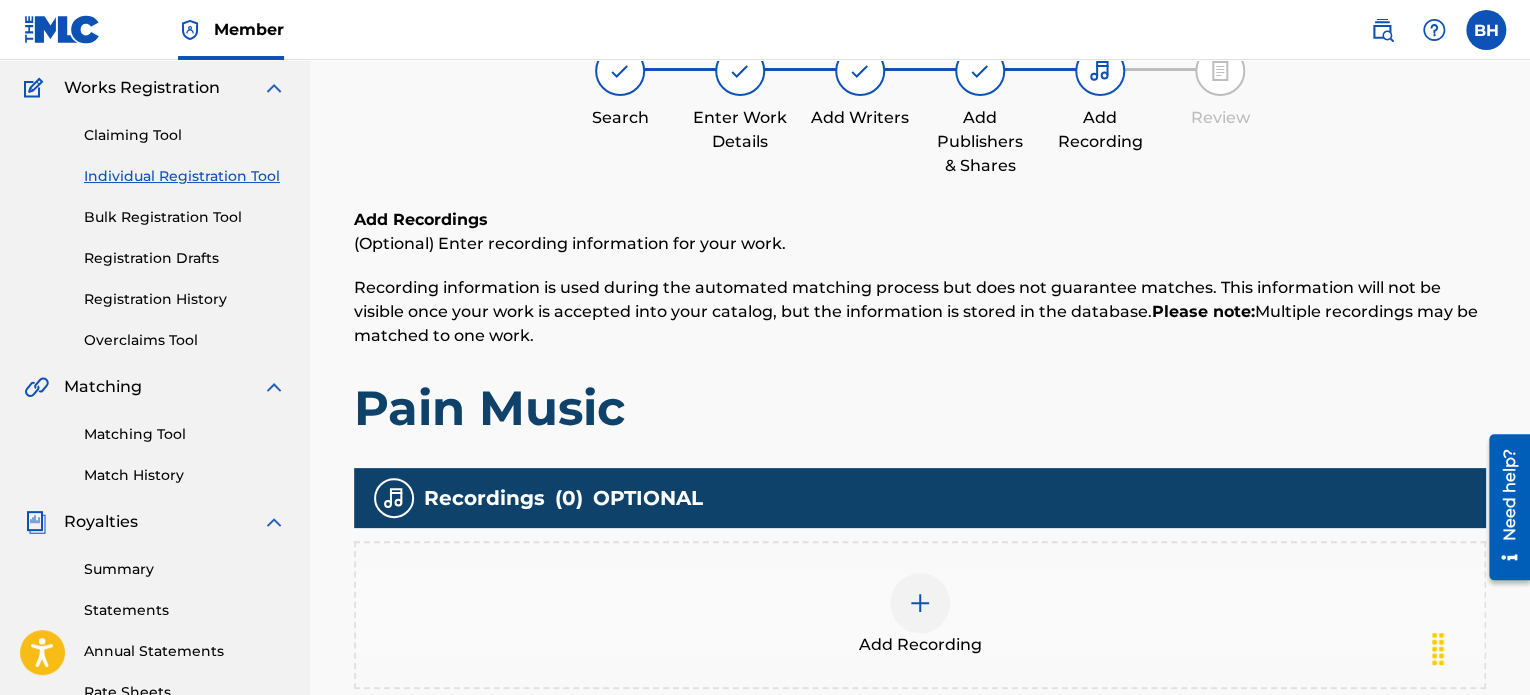 scroll, scrollTop: 90, scrollLeft: 0, axis: vertical 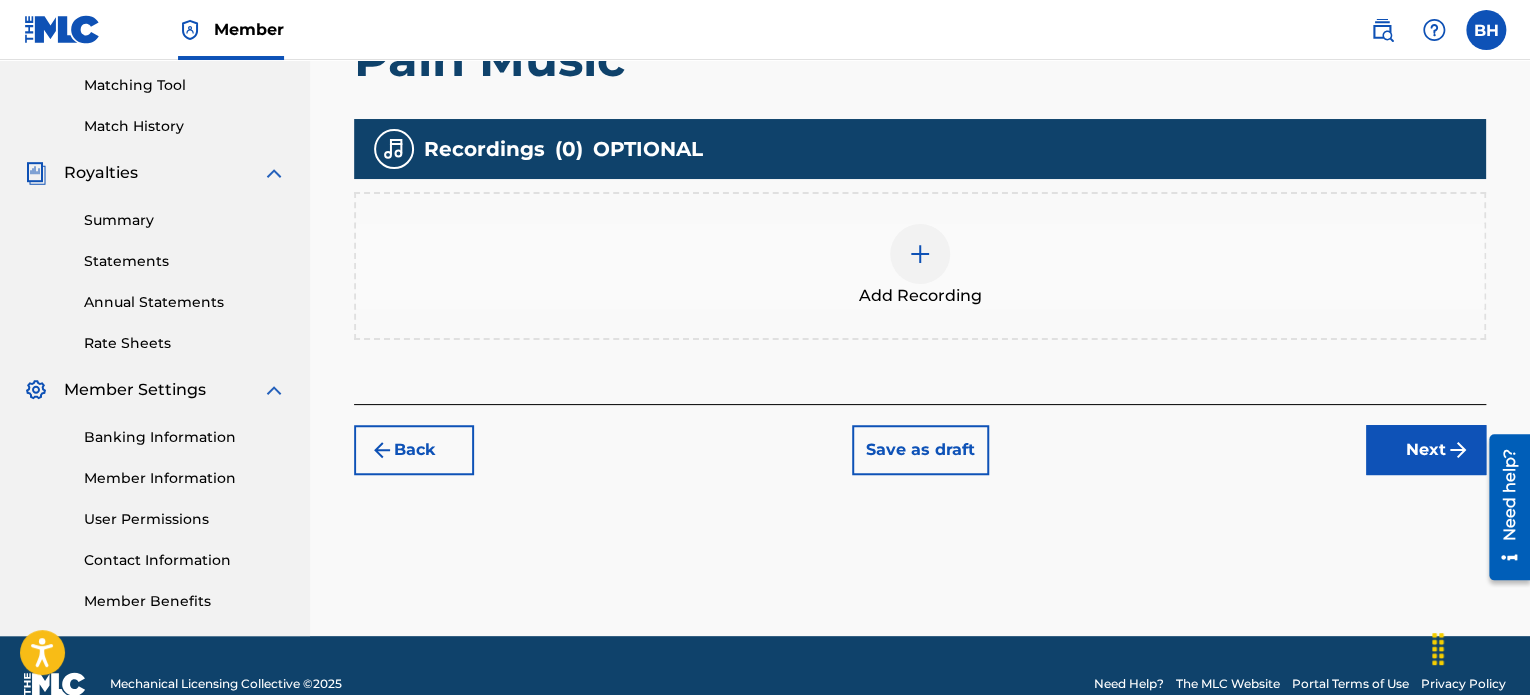 click at bounding box center [920, 254] 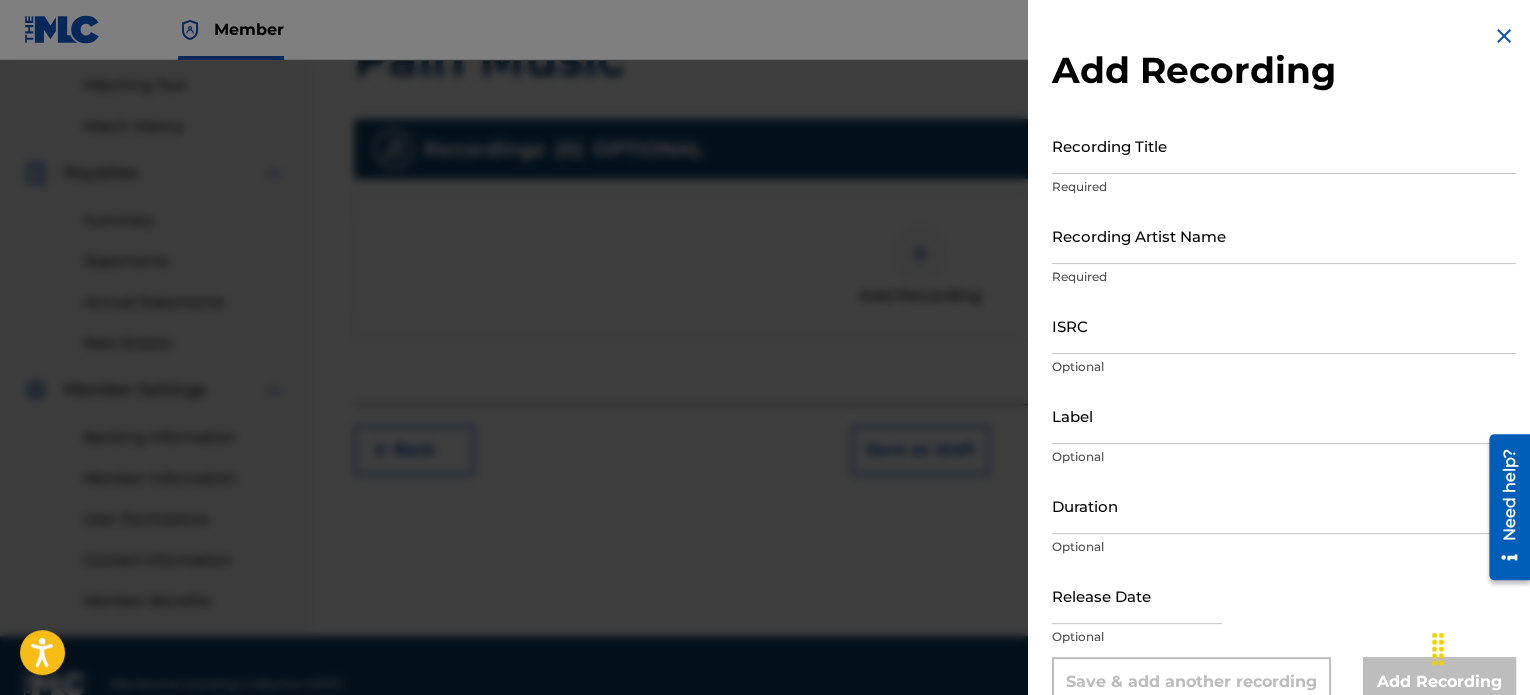 click on "Recording Title" at bounding box center [1284, 145] 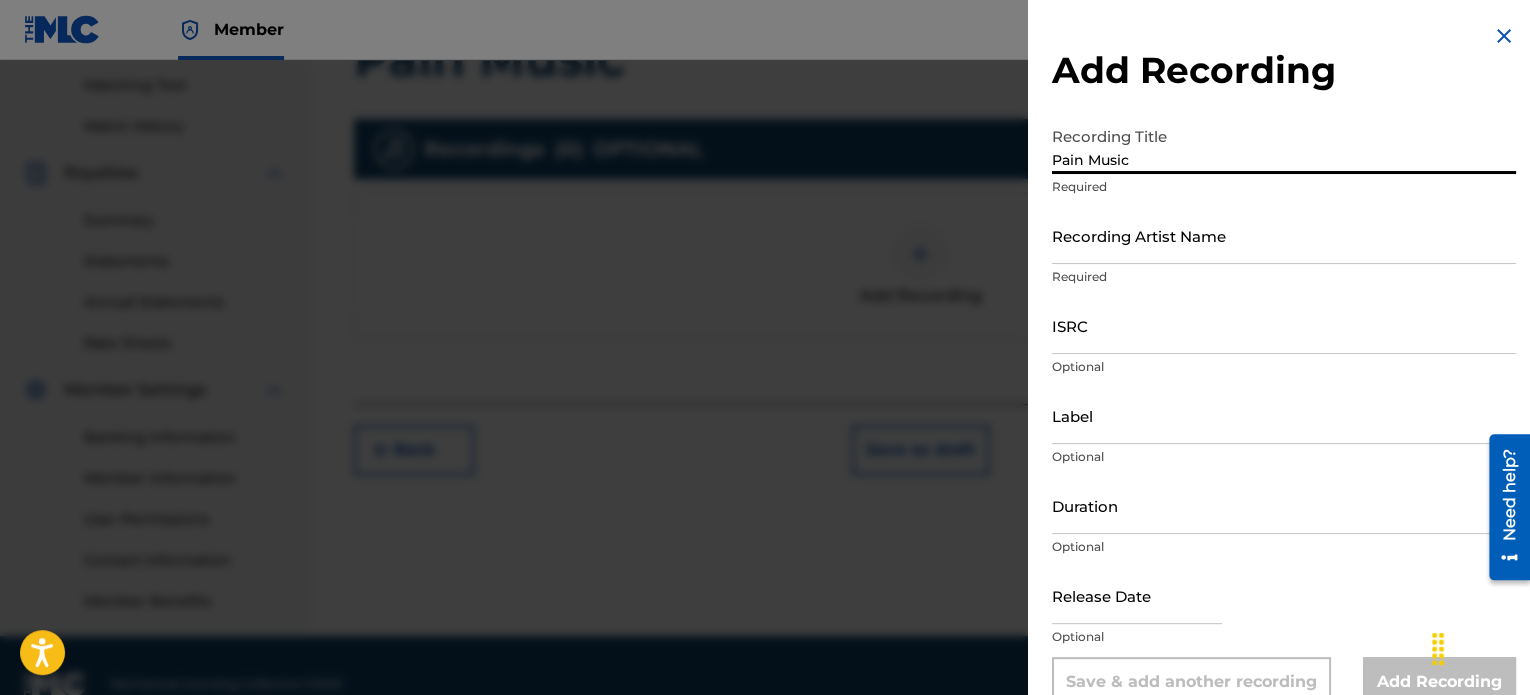 type on "Pain Music" 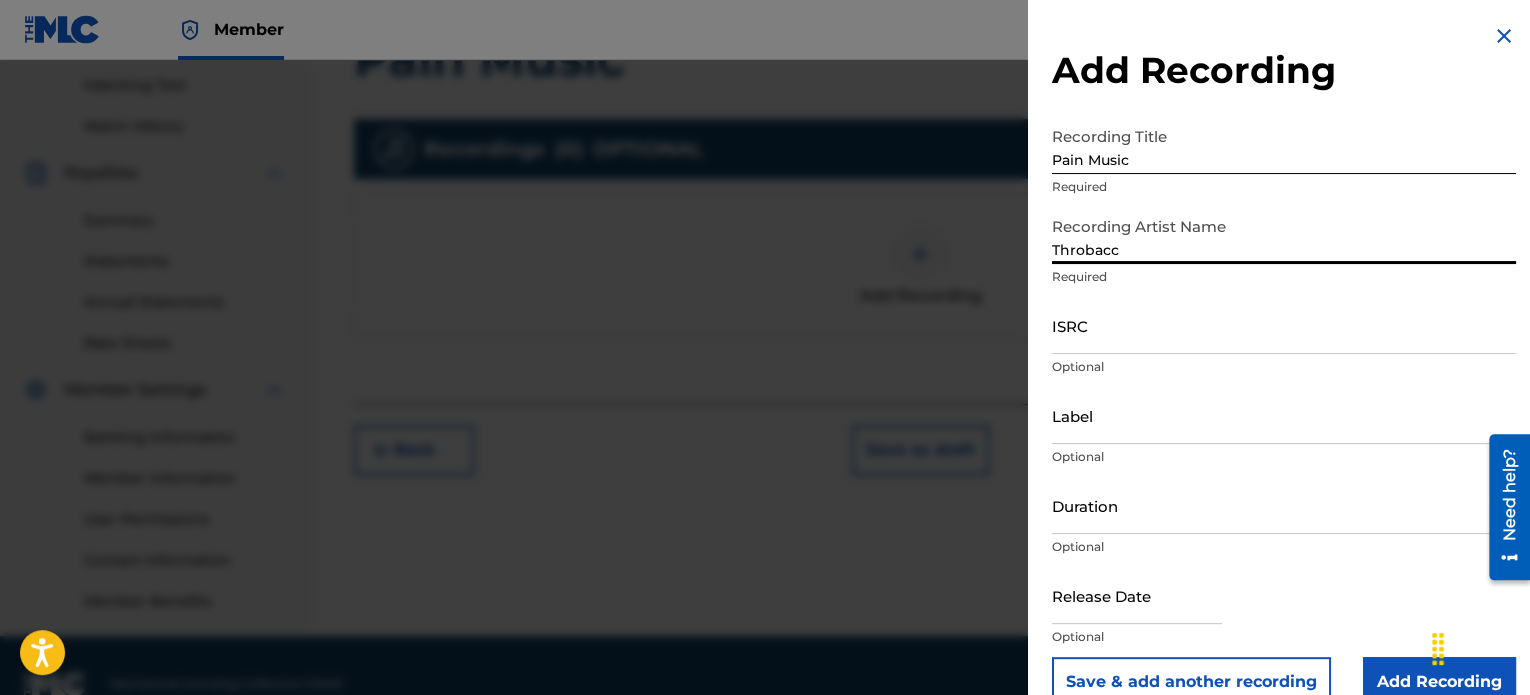type on "Throbacc" 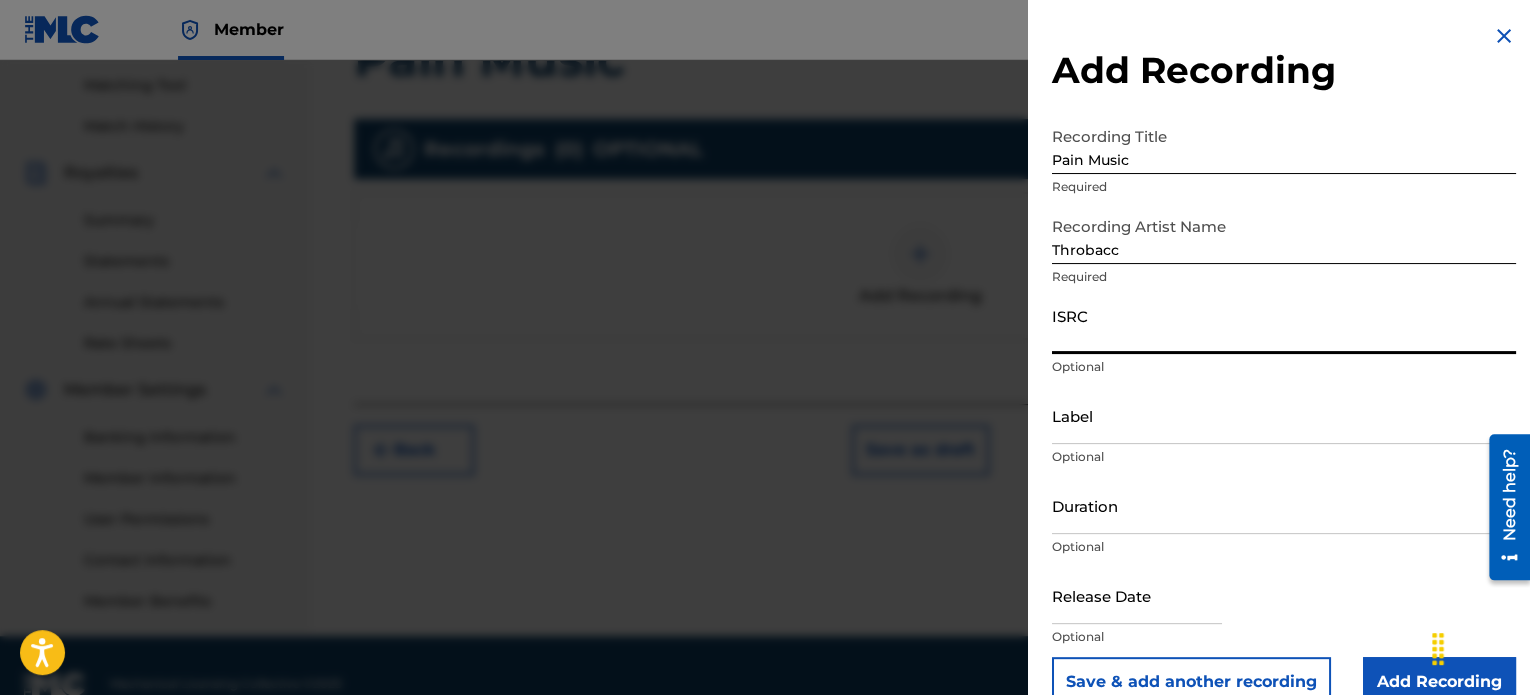 paste on "[PASSPORT]" 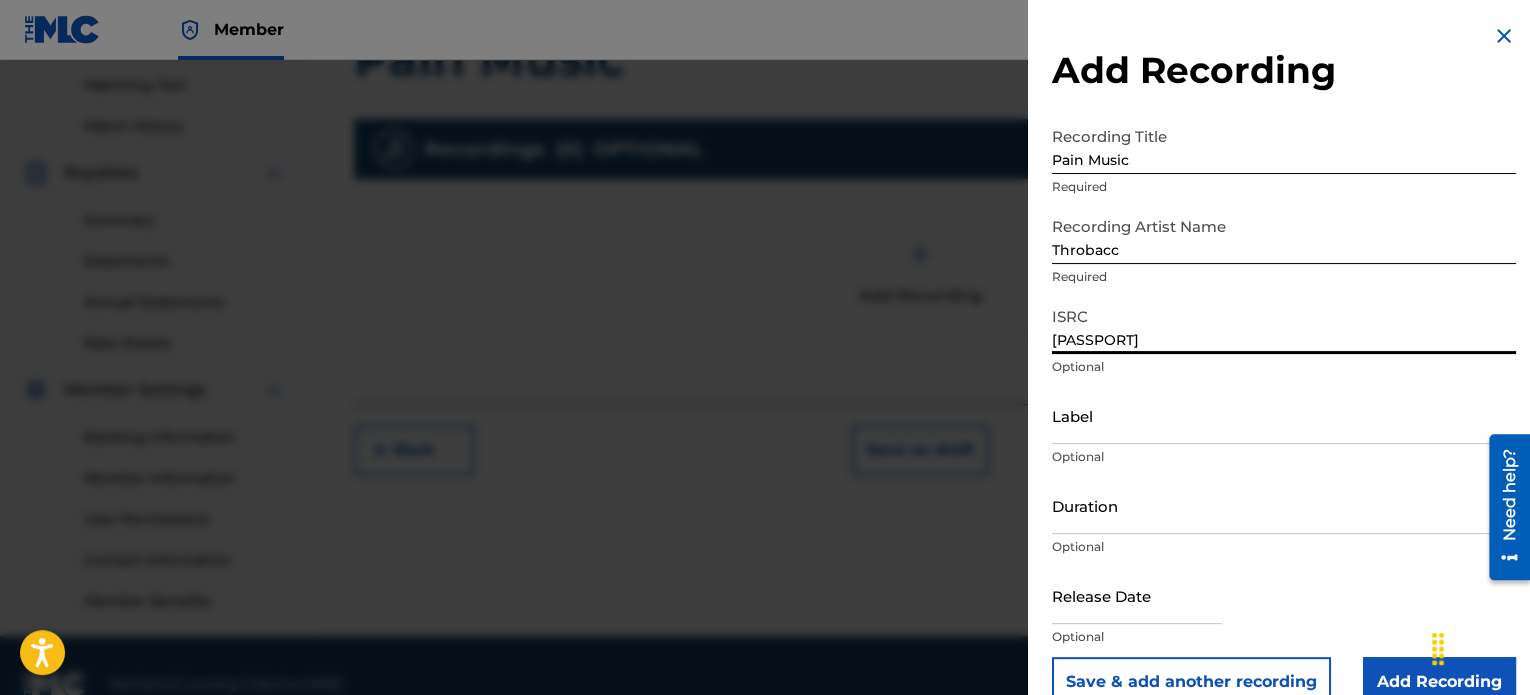 type on "[PASSPORT]" 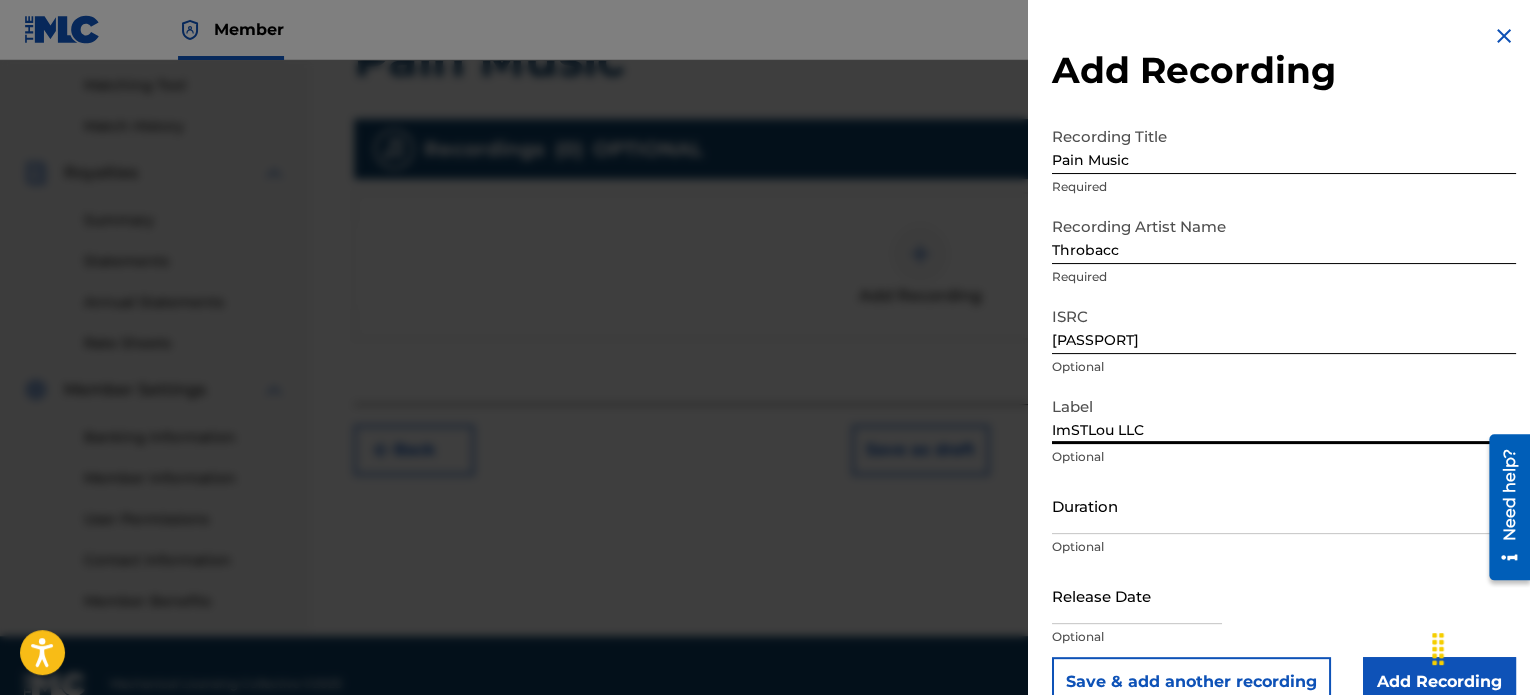 type on "ImSTLou LLC" 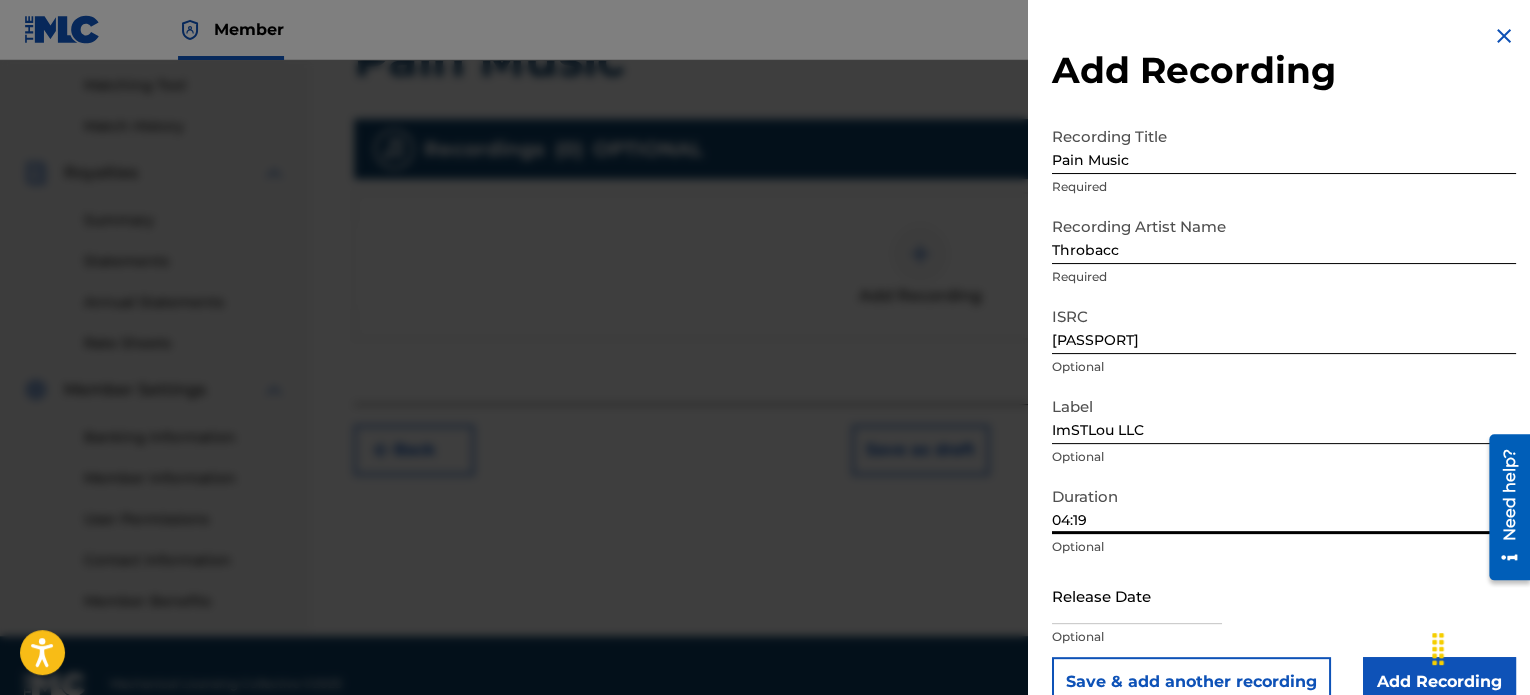 scroll, scrollTop: 544, scrollLeft: 0, axis: vertical 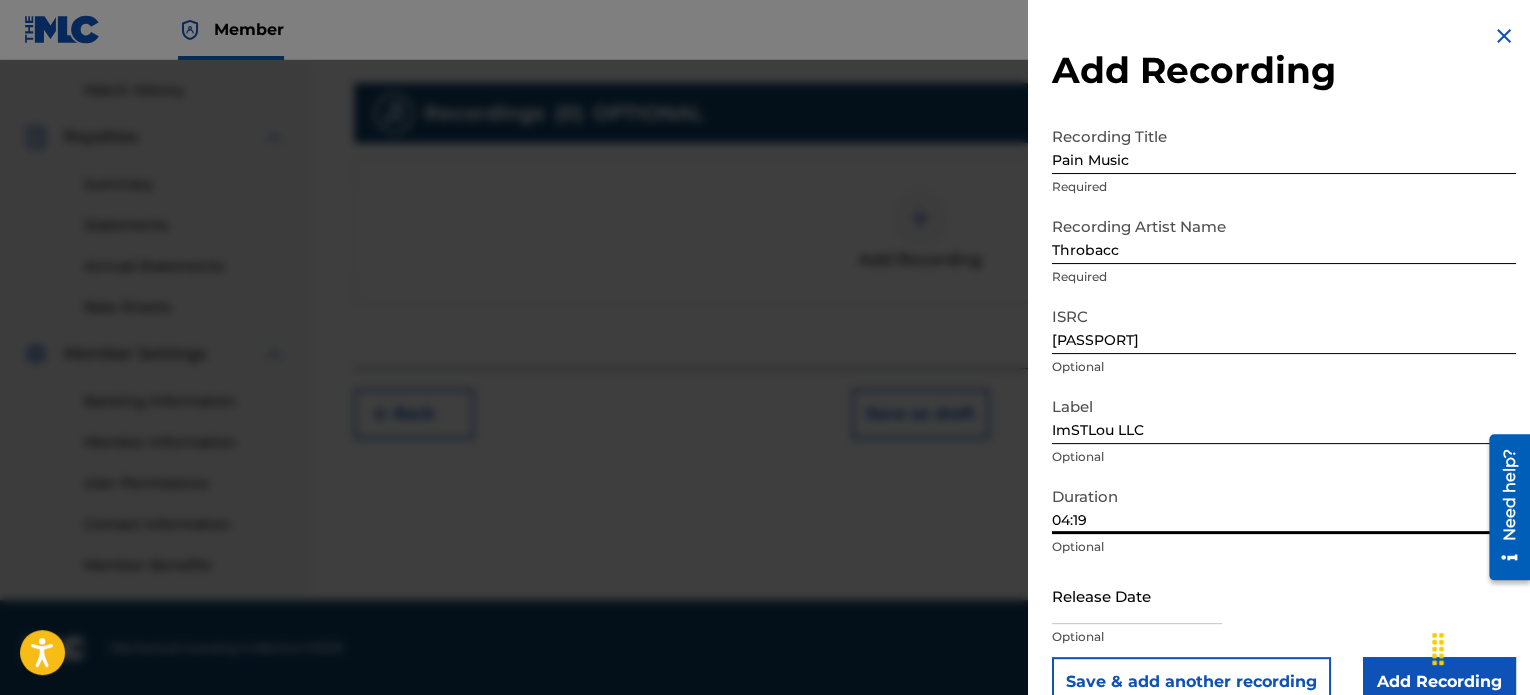 type on "04:19" 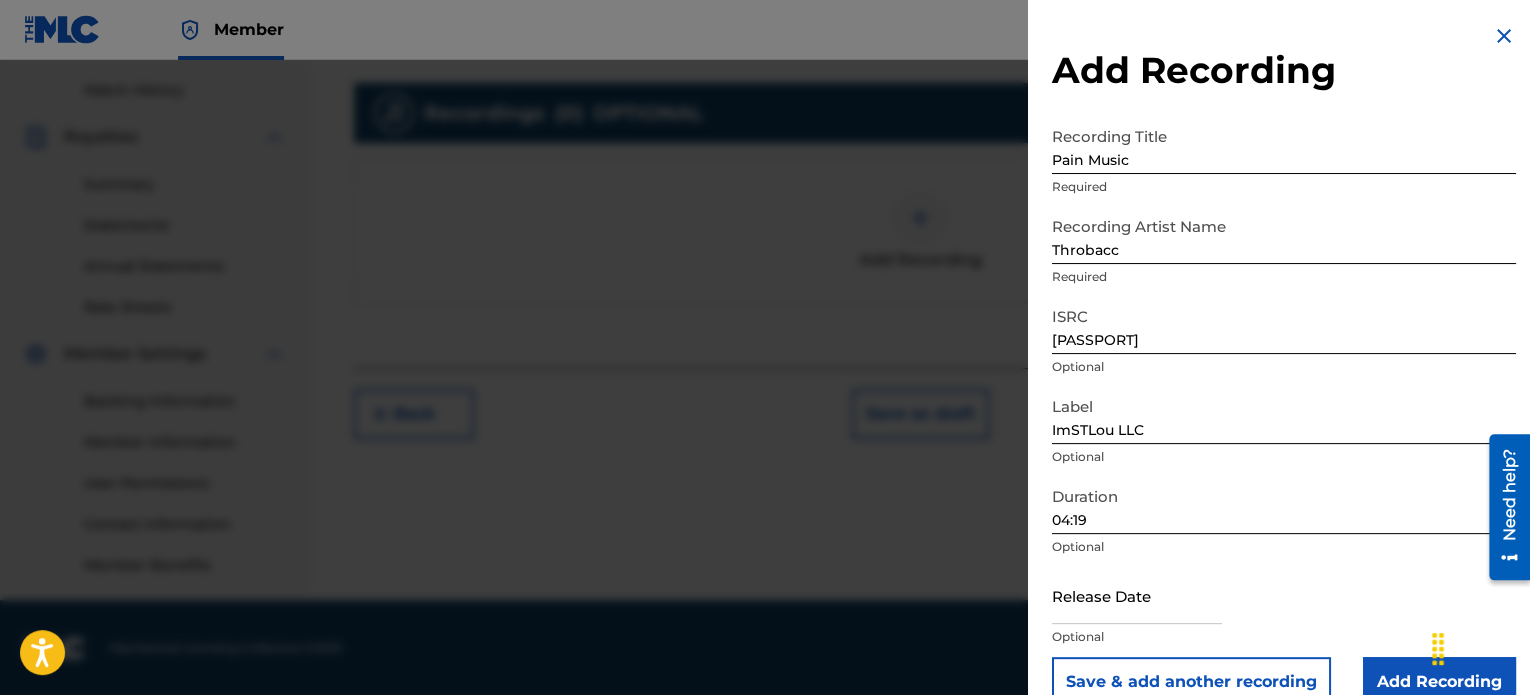 click at bounding box center [1137, 595] 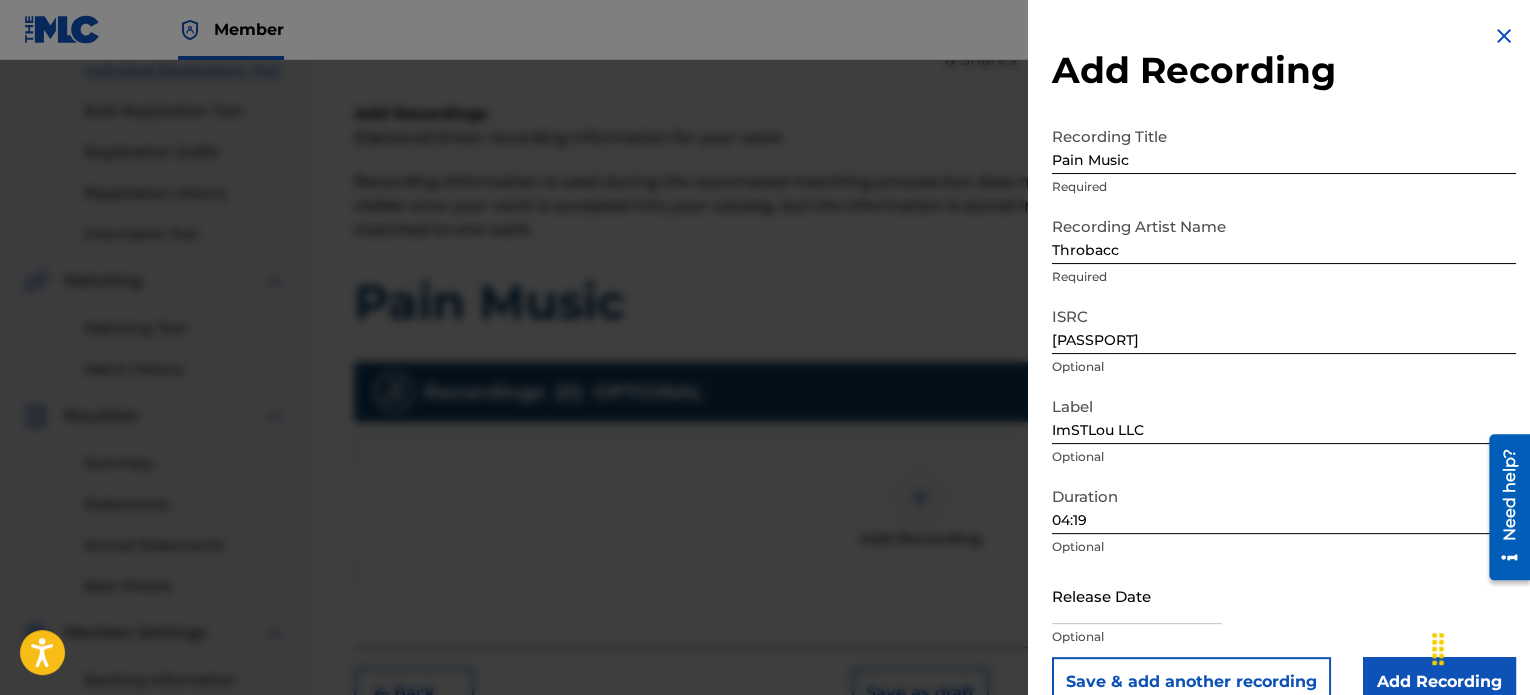 scroll, scrollTop: 242, scrollLeft: 0, axis: vertical 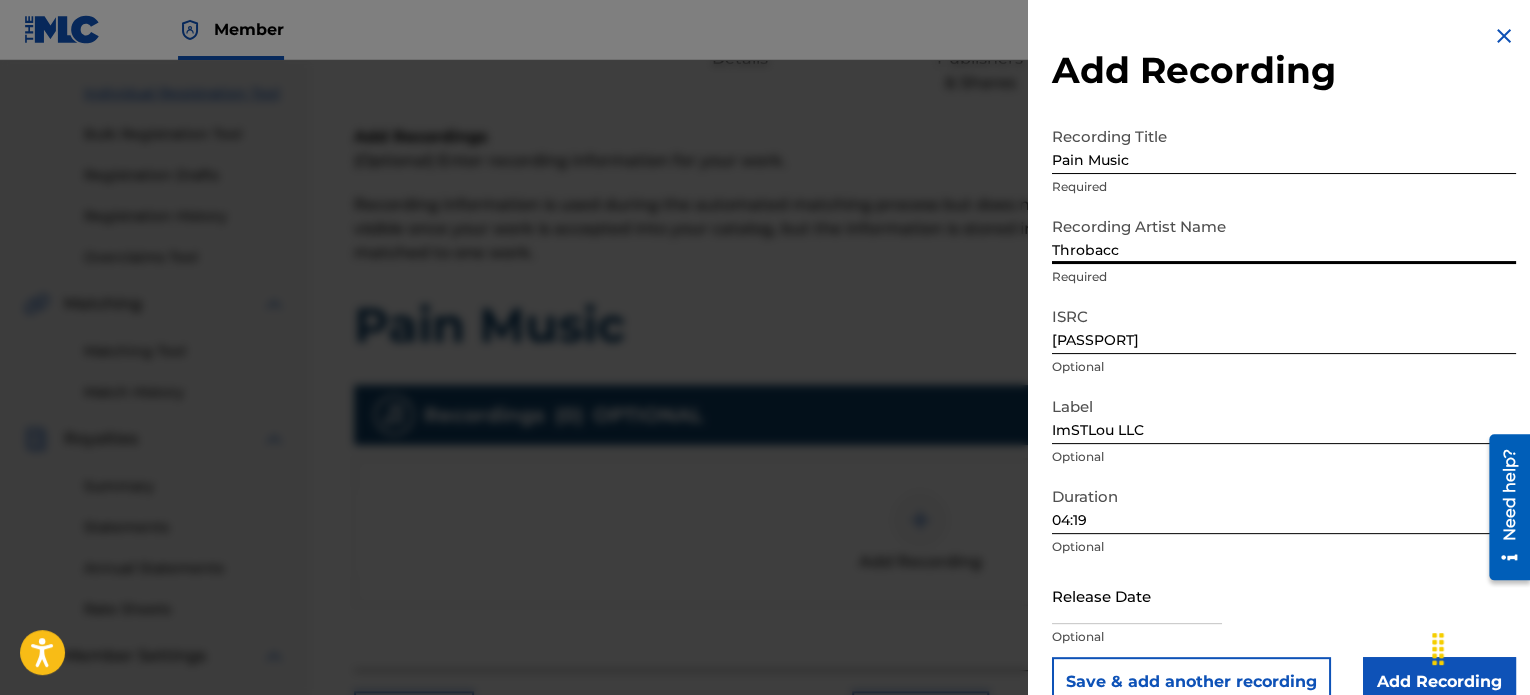 click on "Throbacc" at bounding box center (1284, 235) 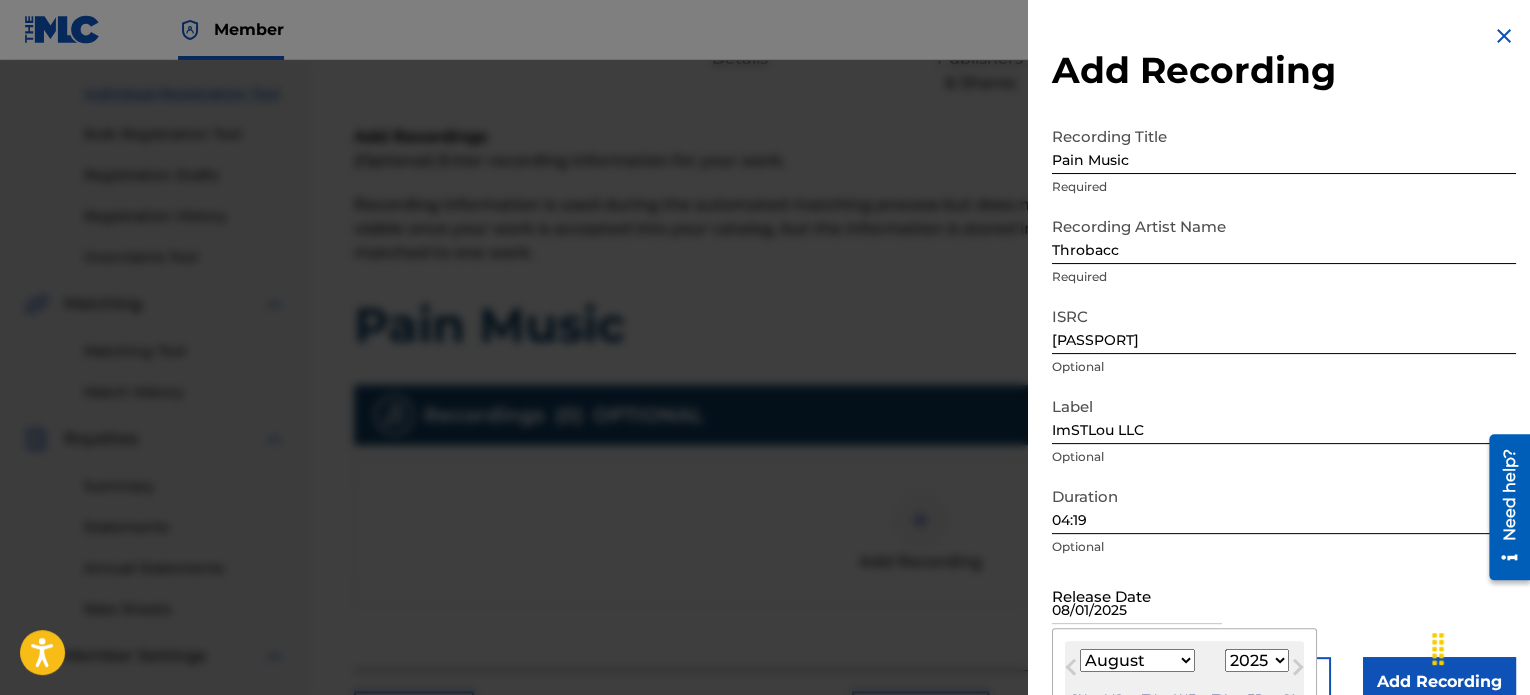 type on "08/01/2025" 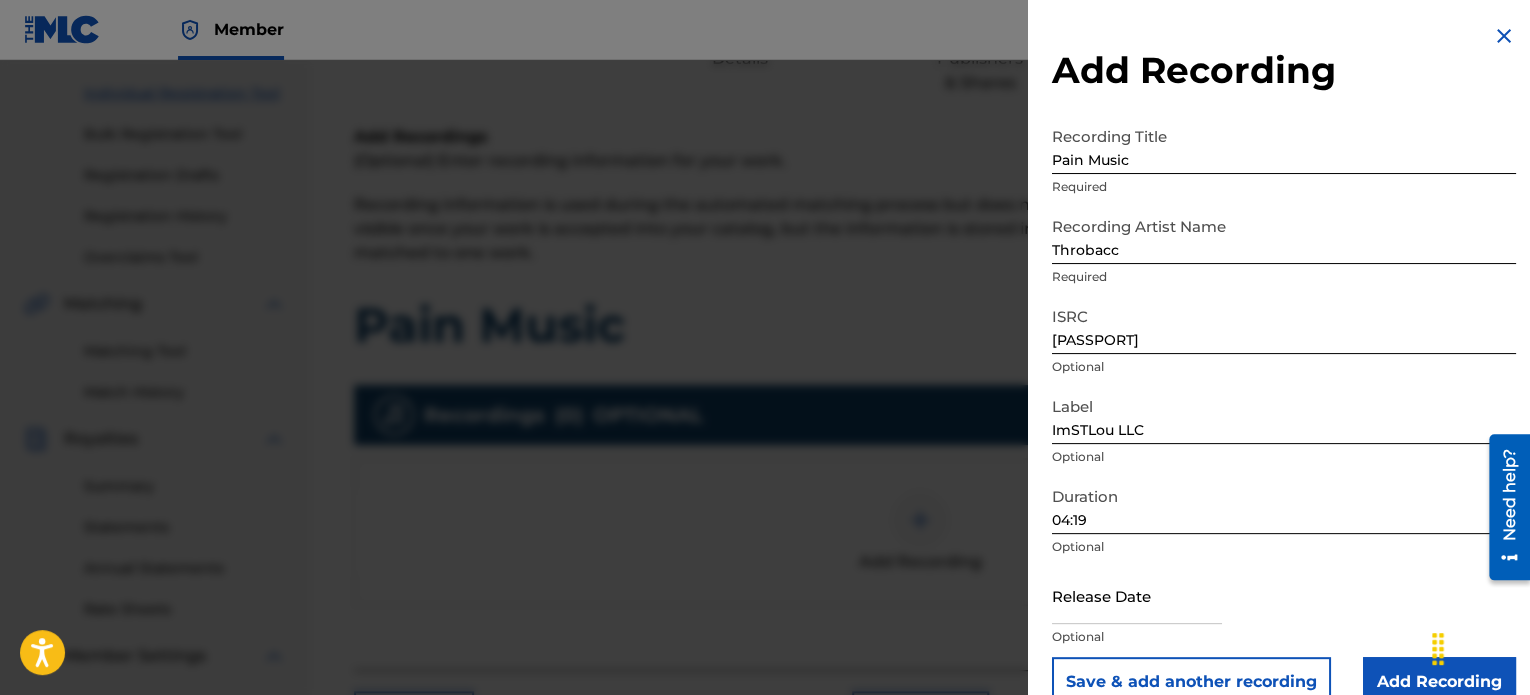 click at bounding box center [1137, 595] 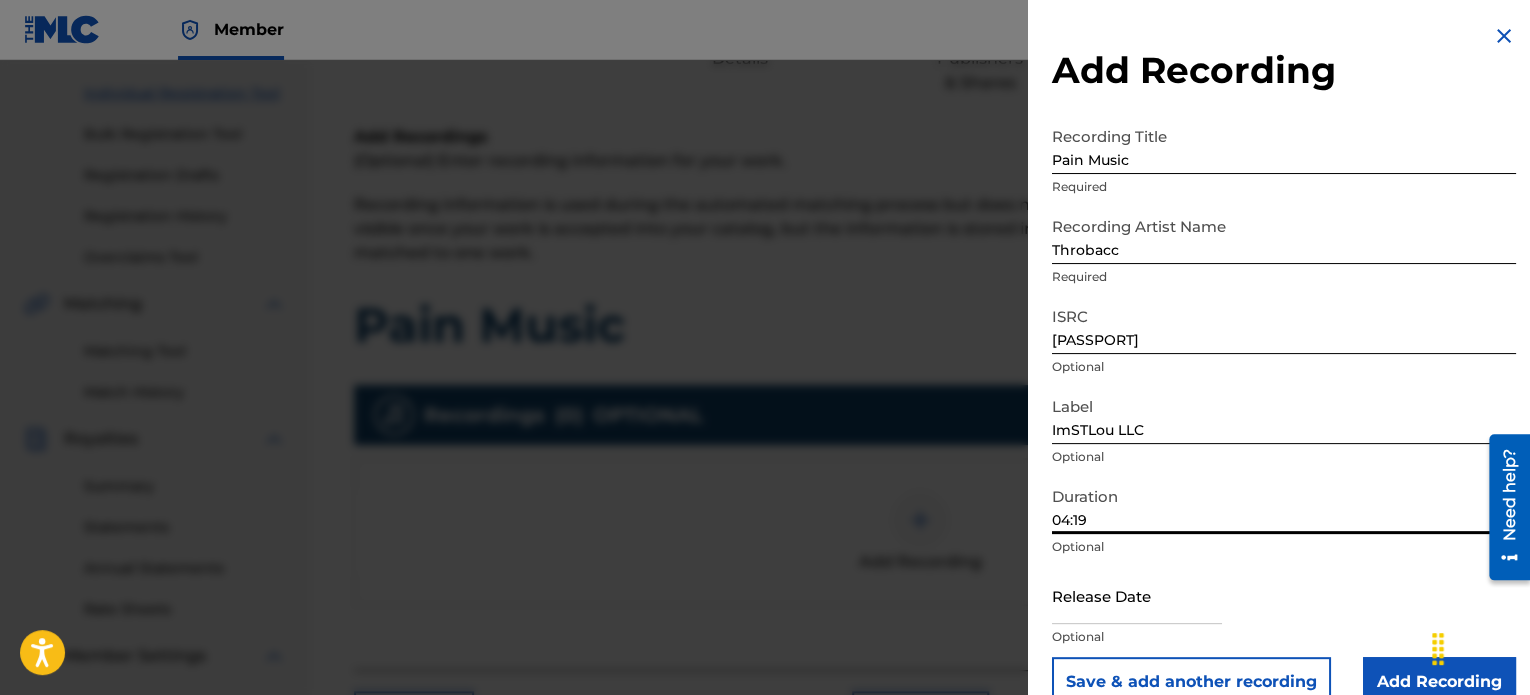 click on "04:19" at bounding box center (1284, 505) 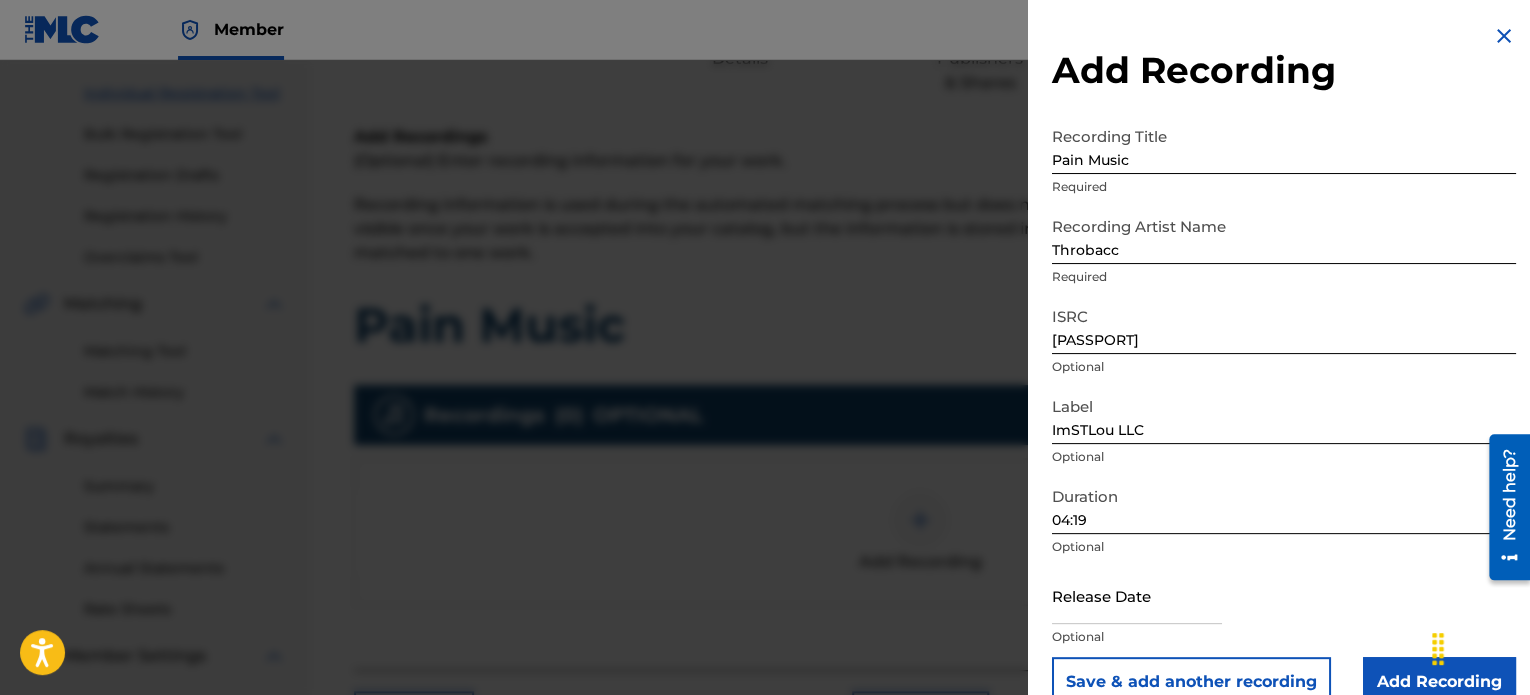 click on "Add Recording" at bounding box center (1439, 682) 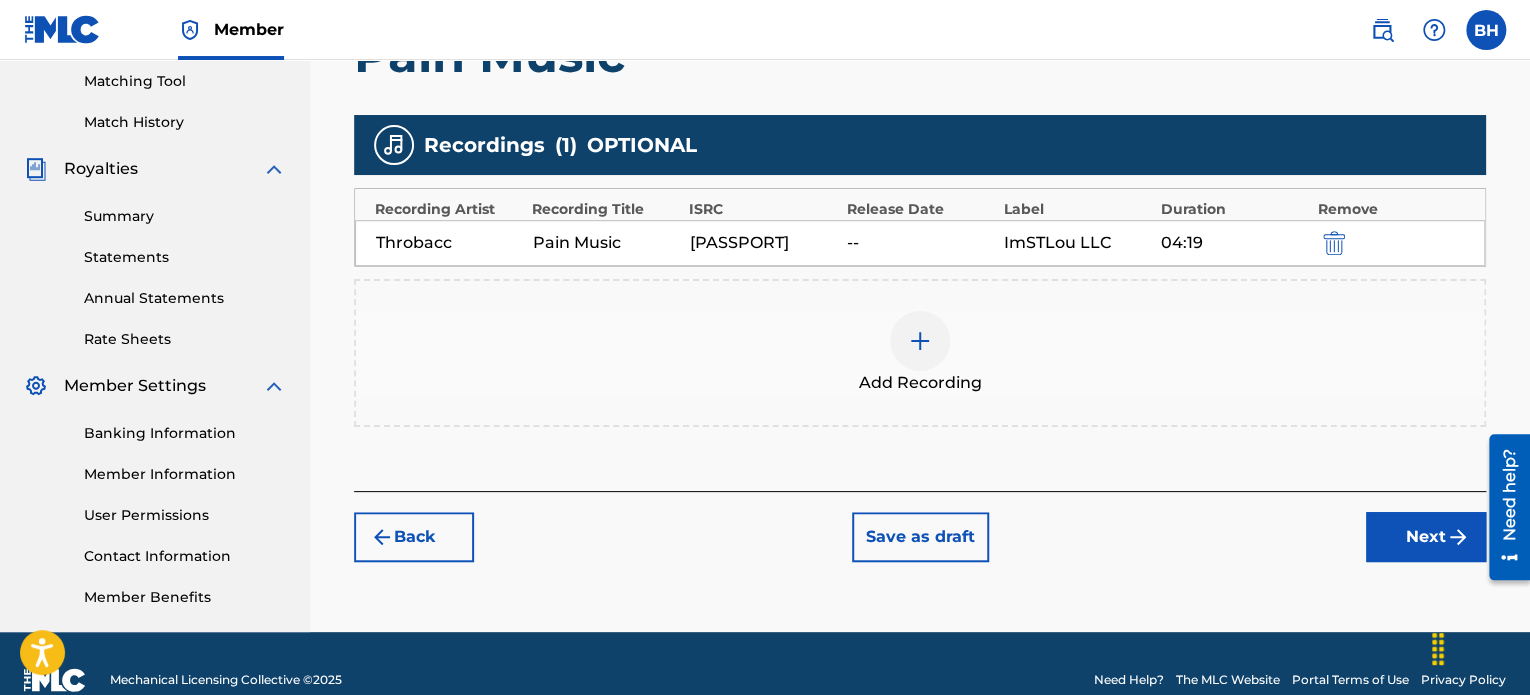 scroll, scrollTop: 544, scrollLeft: 0, axis: vertical 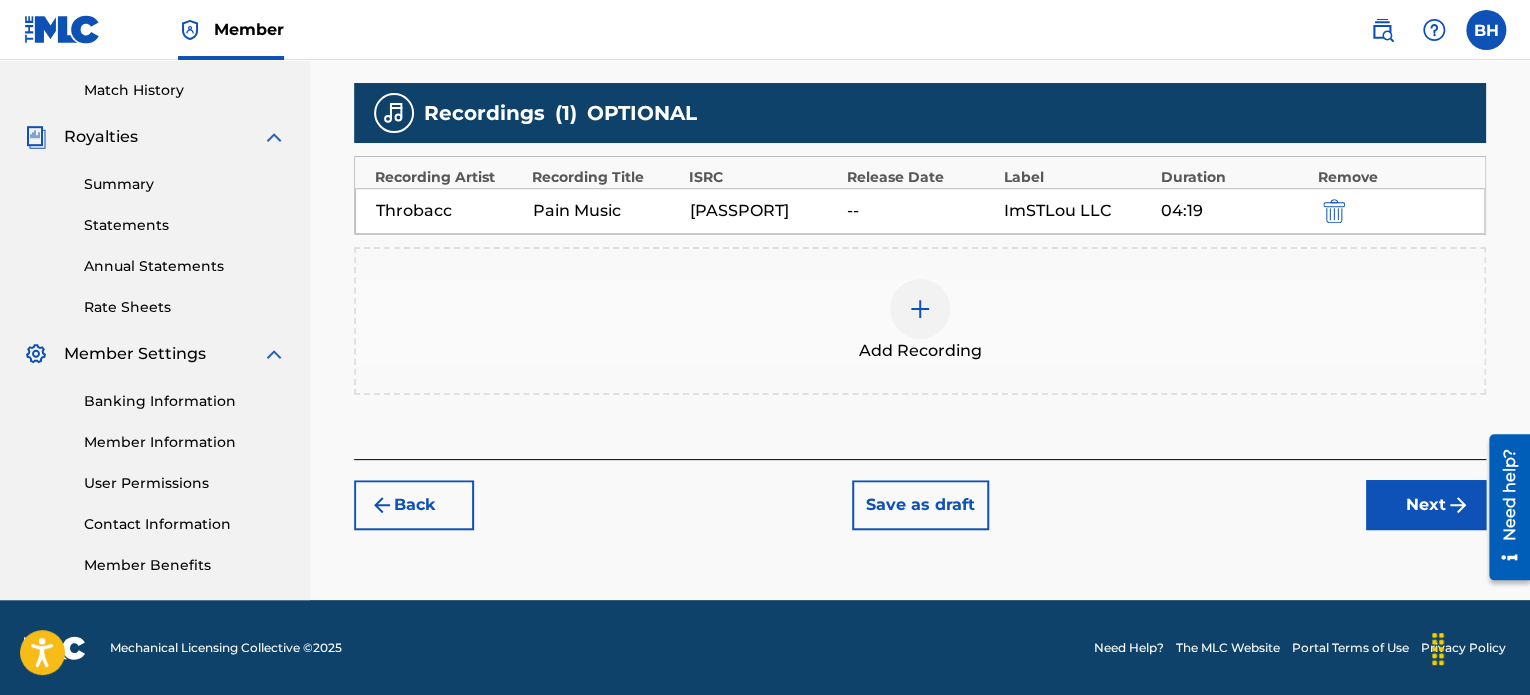 click on "Next" at bounding box center (1426, 505) 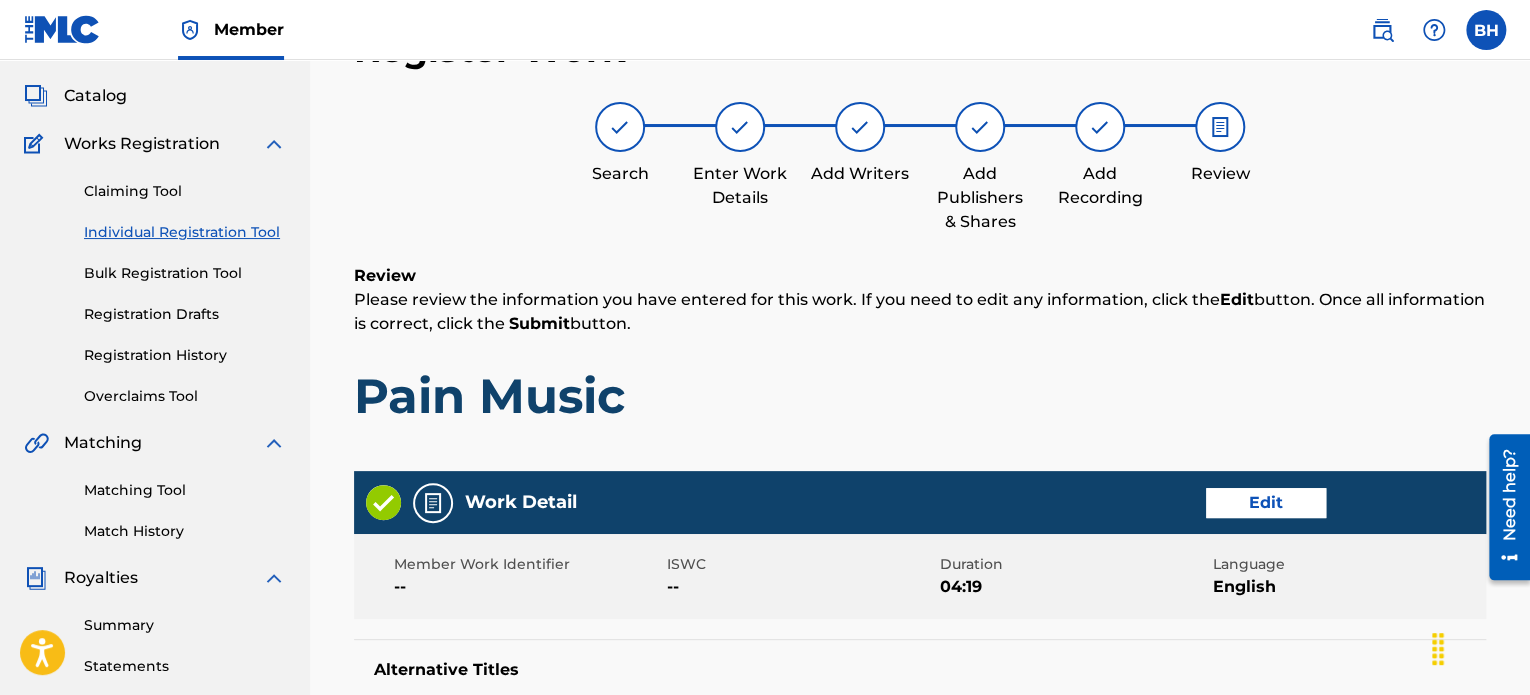 scroll, scrollTop: 90, scrollLeft: 0, axis: vertical 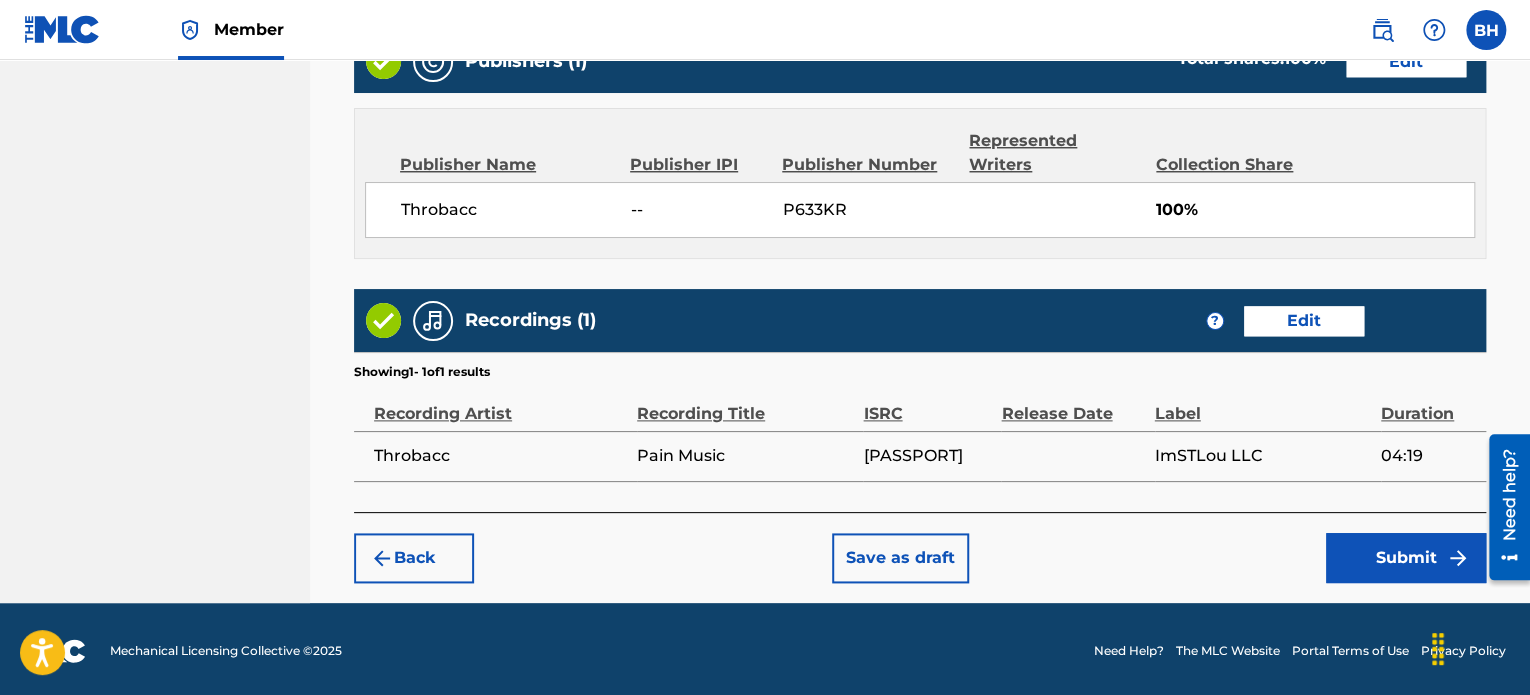 click on "Submit" at bounding box center [1406, 558] 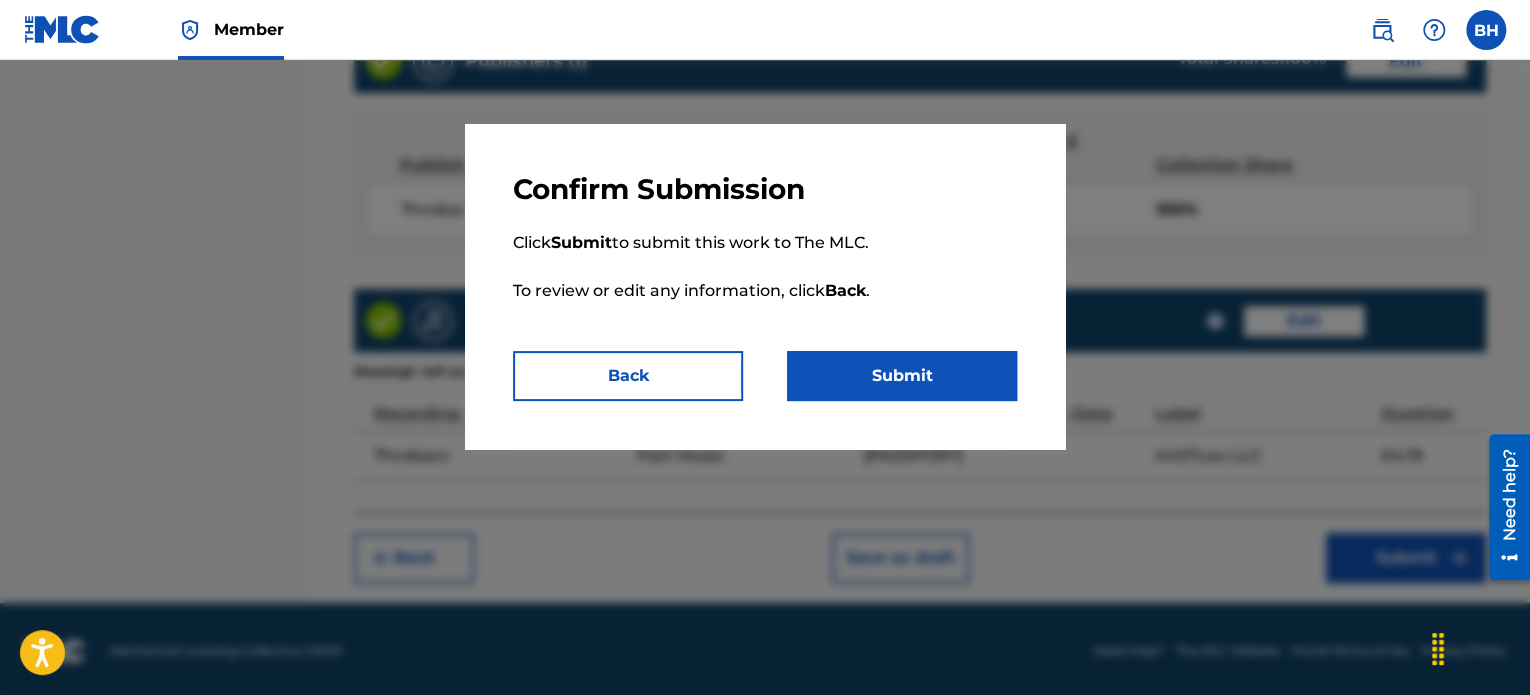 click on "Submit" at bounding box center (902, 376) 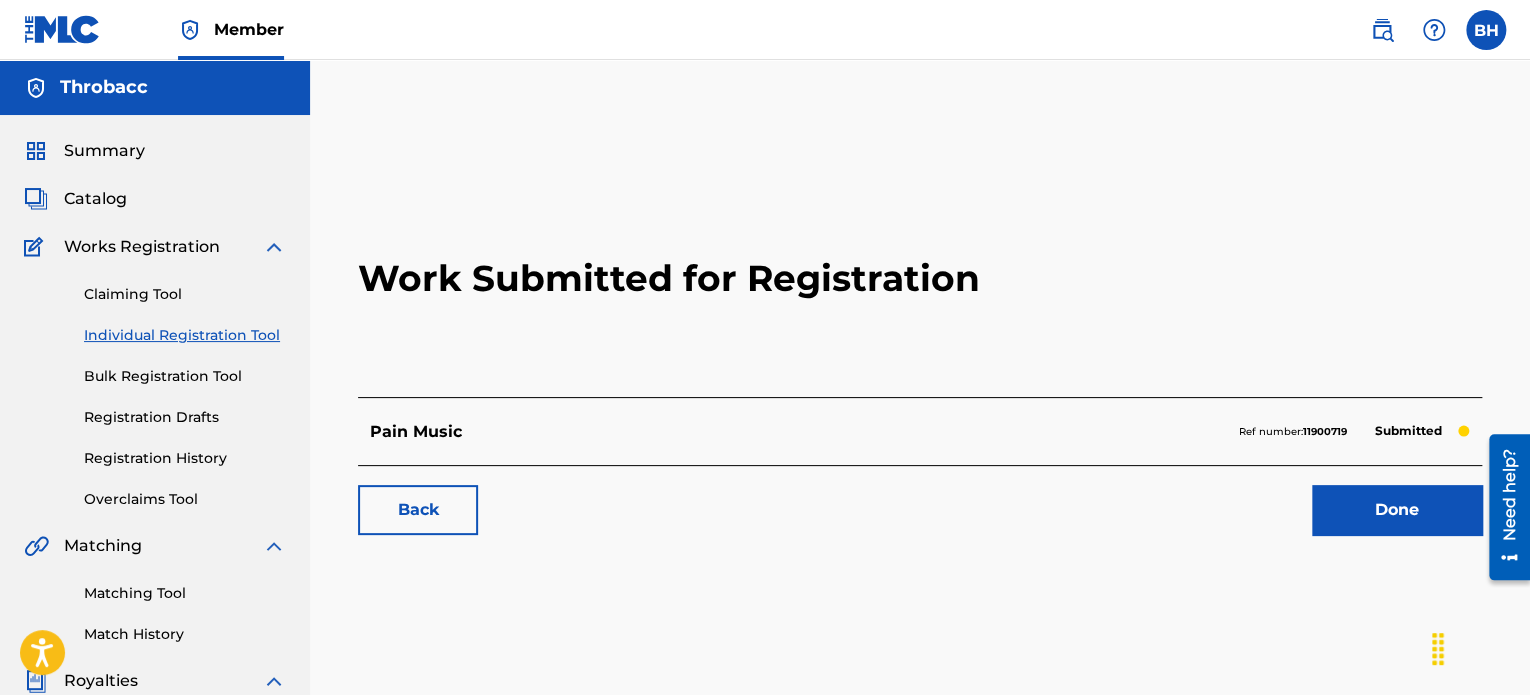 click on "Registration History" at bounding box center (185, 458) 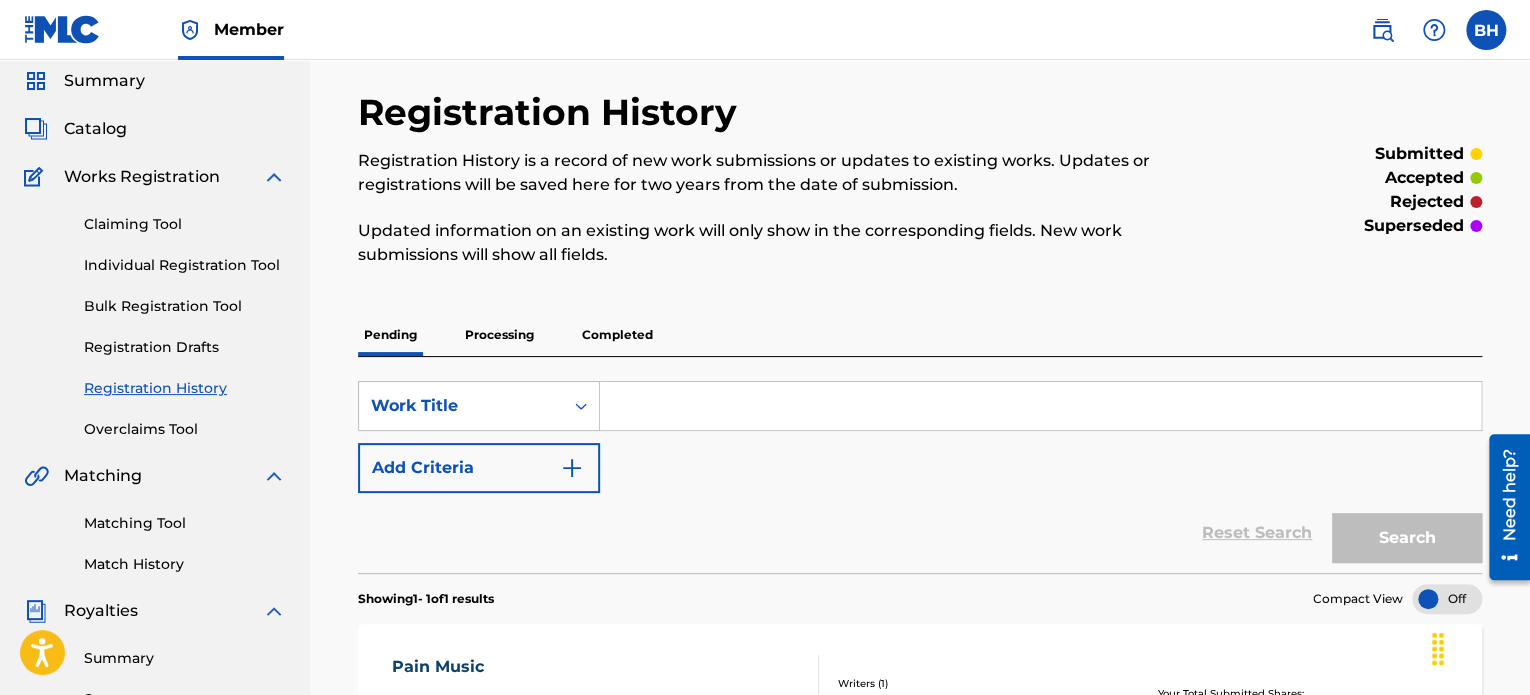 scroll, scrollTop: 0, scrollLeft: 0, axis: both 